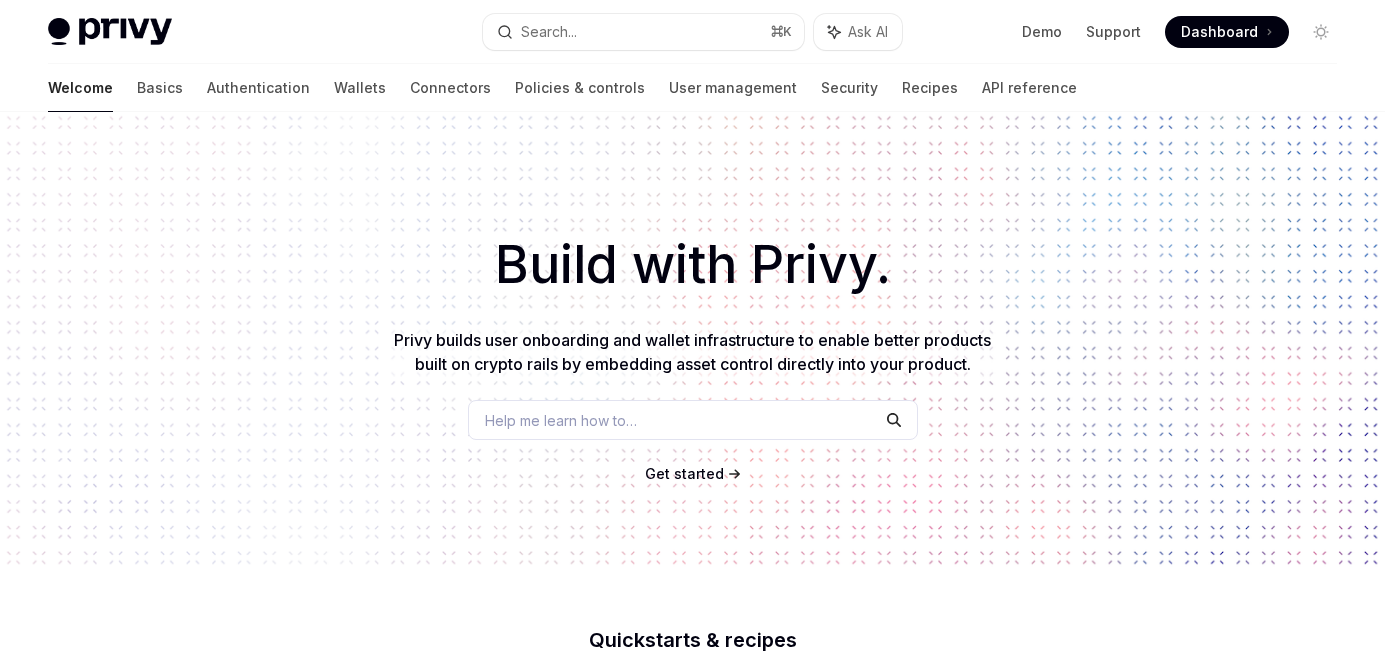 scroll, scrollTop: 0, scrollLeft: 0, axis: both 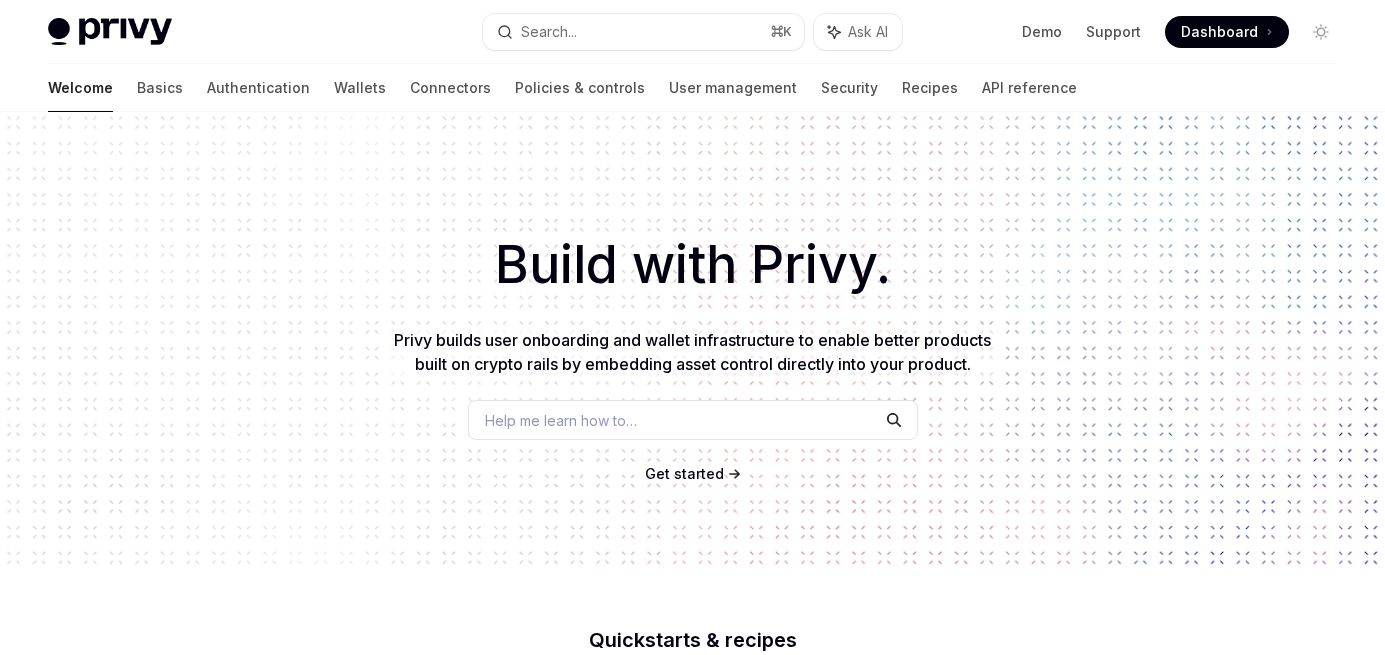 click on "Help me learn how to…" at bounding box center (561, 420) 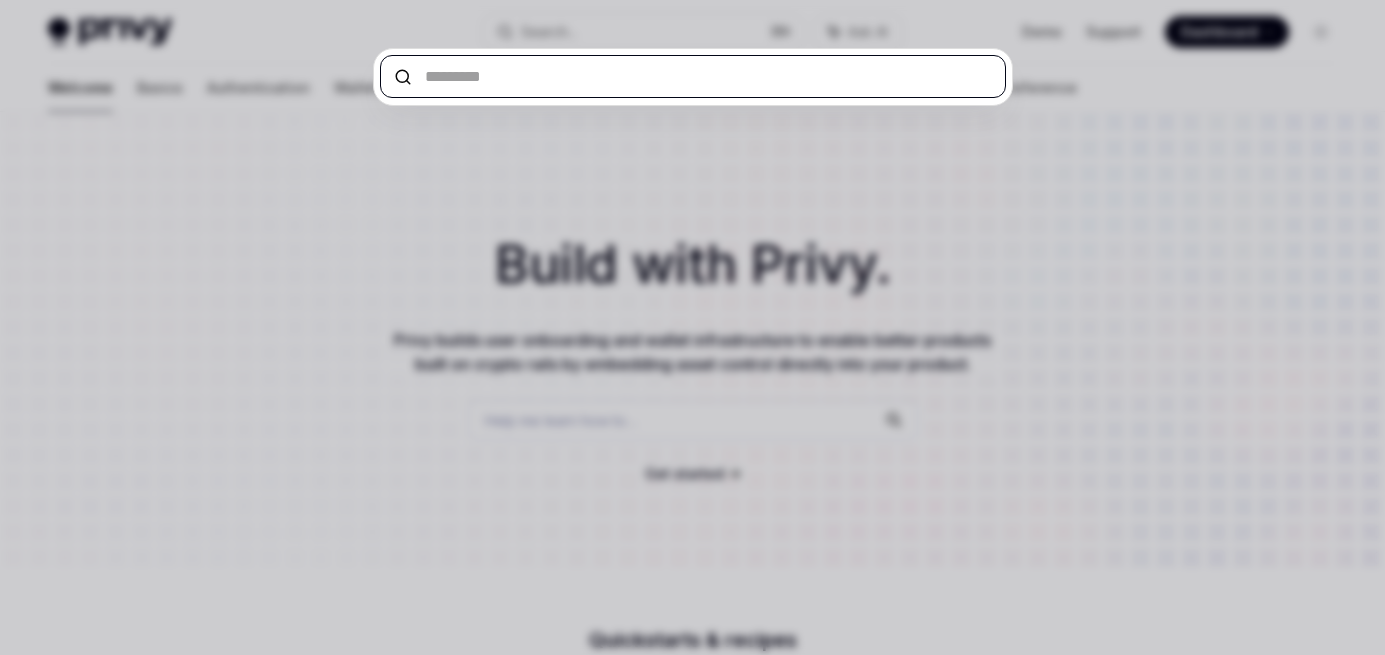 paste on "*********" 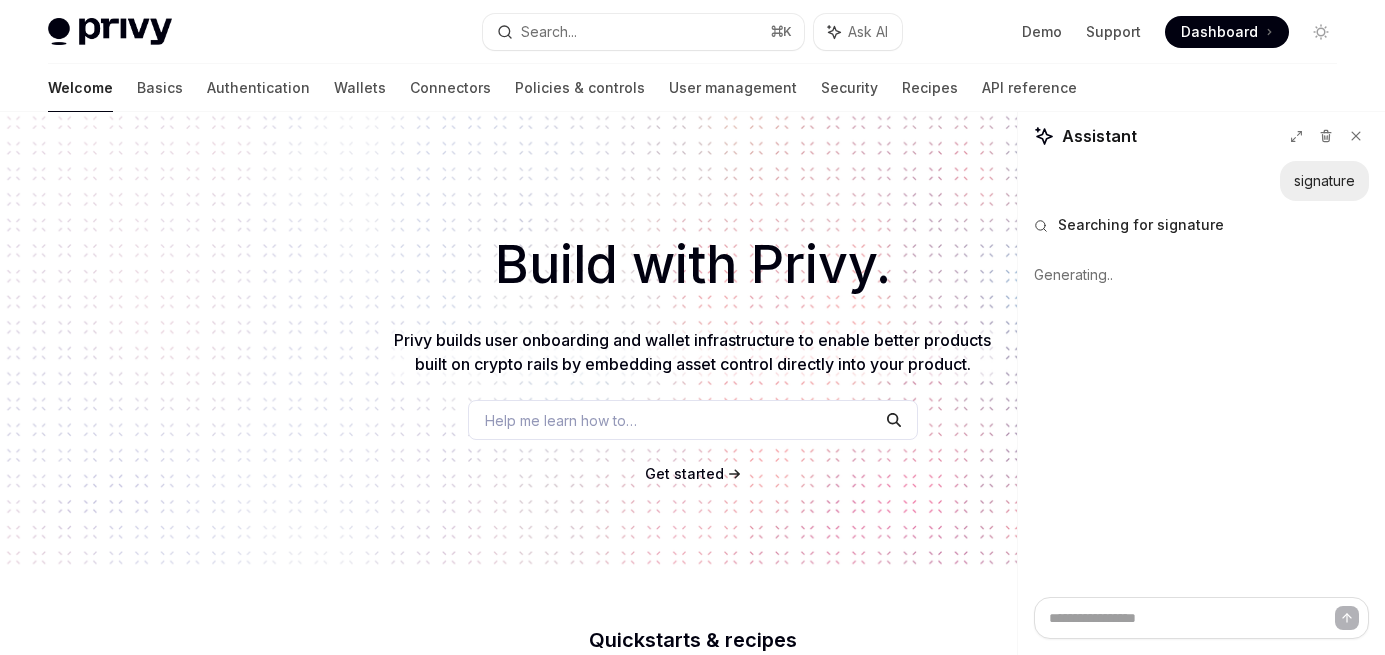 type on "*" 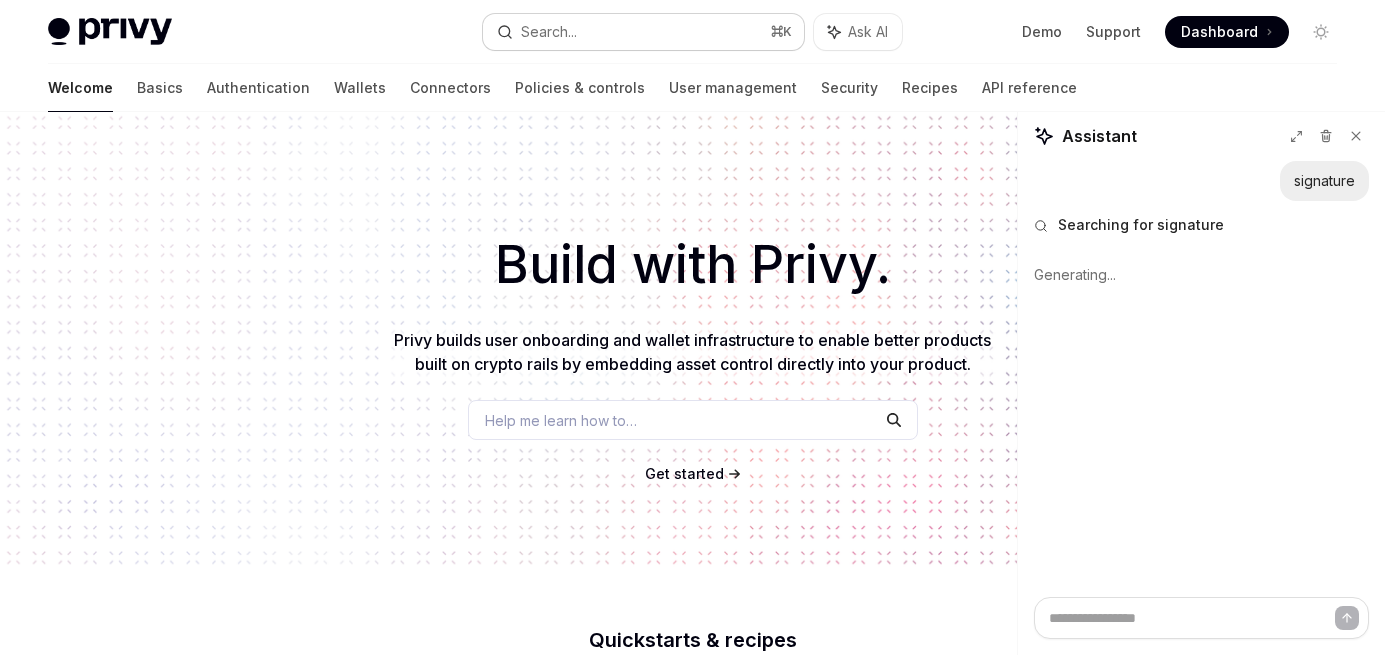 click on "Search... ⌘ K" at bounding box center (643, 32) 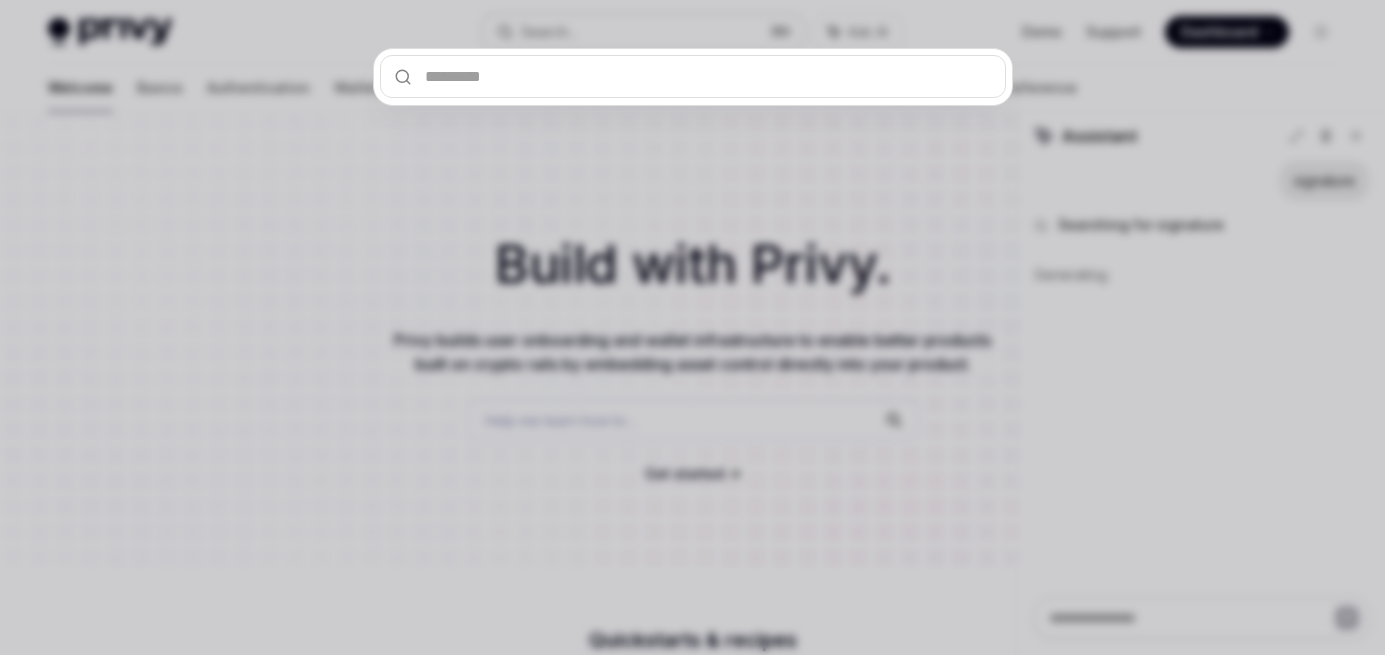 type on "*********" 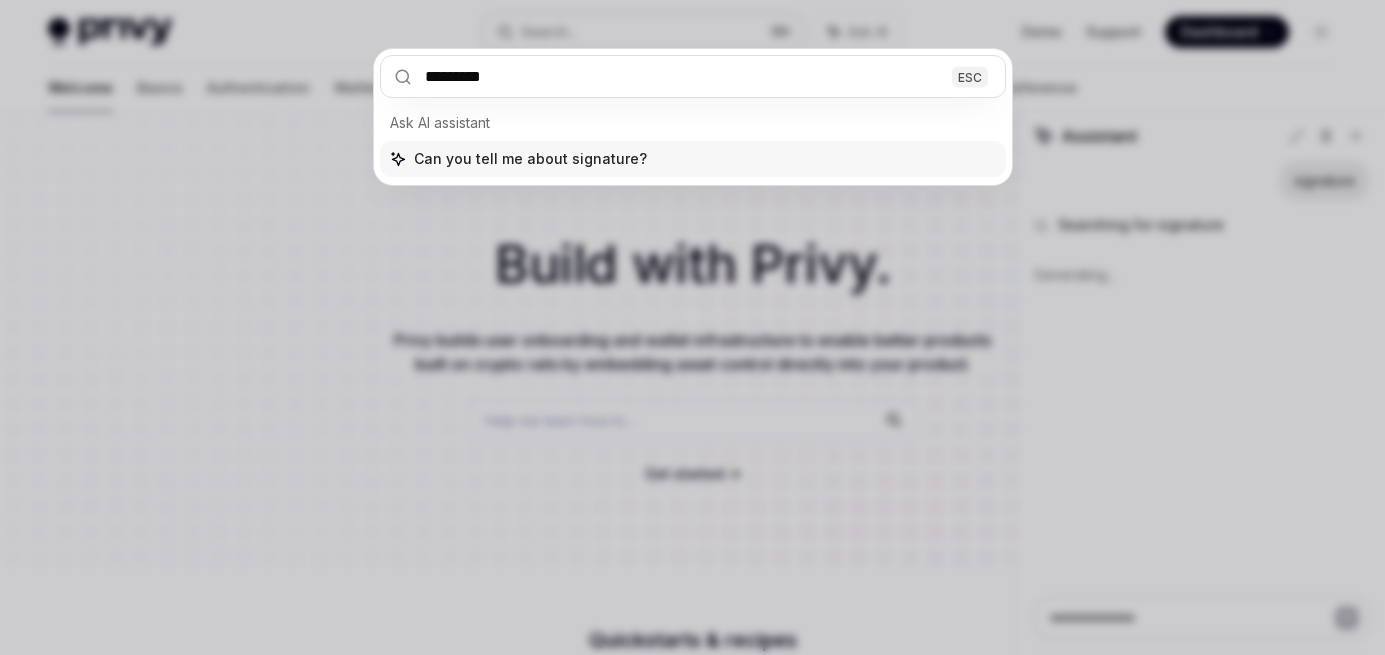 type on "*" 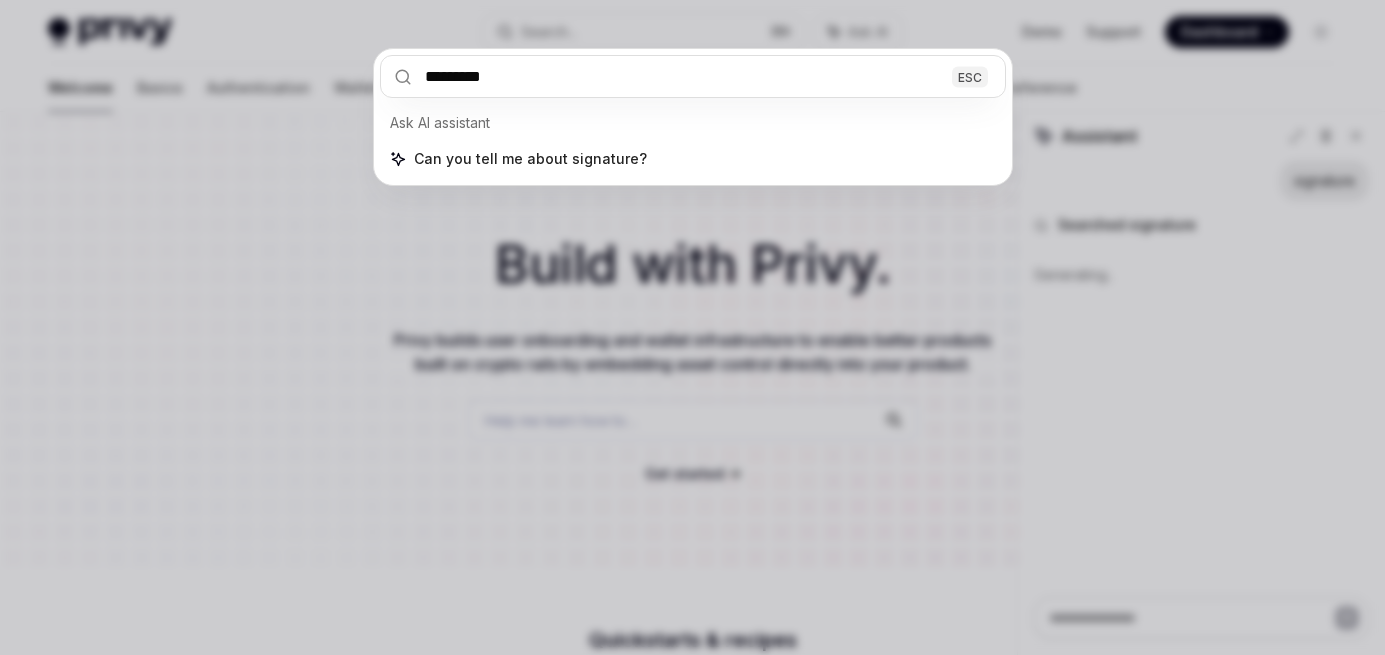 type on "*********" 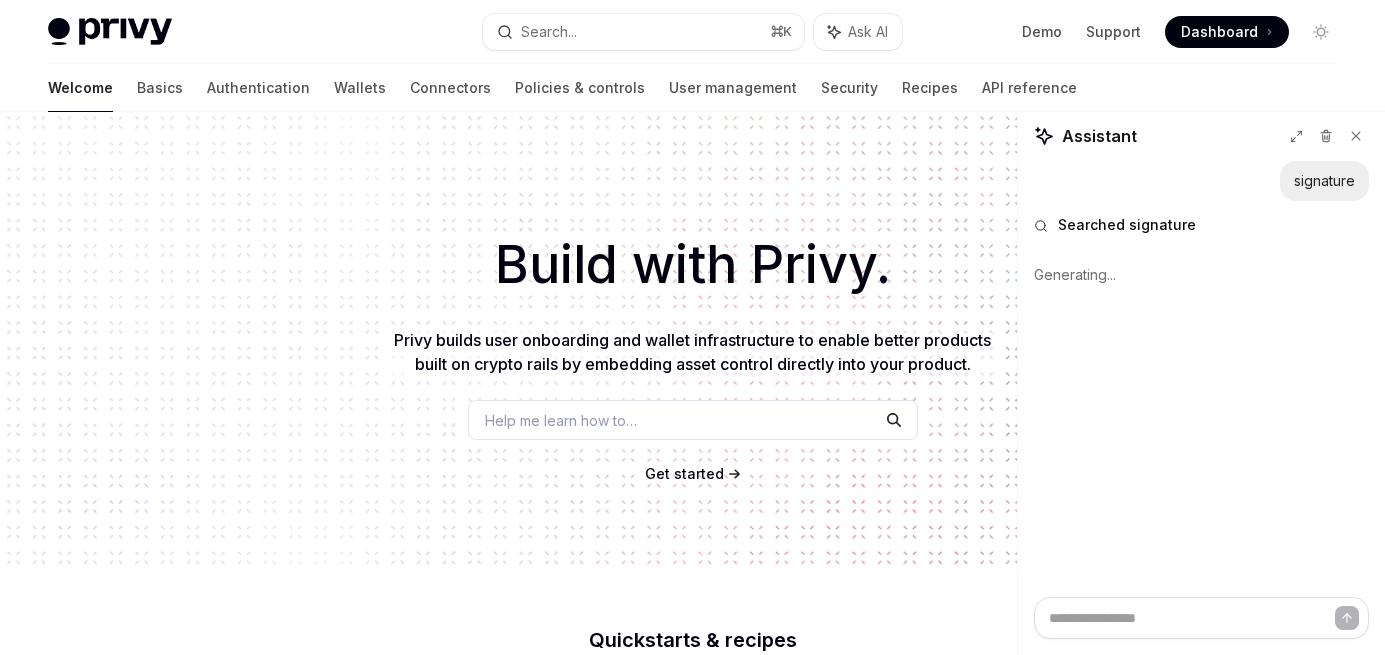 click on "Help me learn how to…" at bounding box center [561, 420] 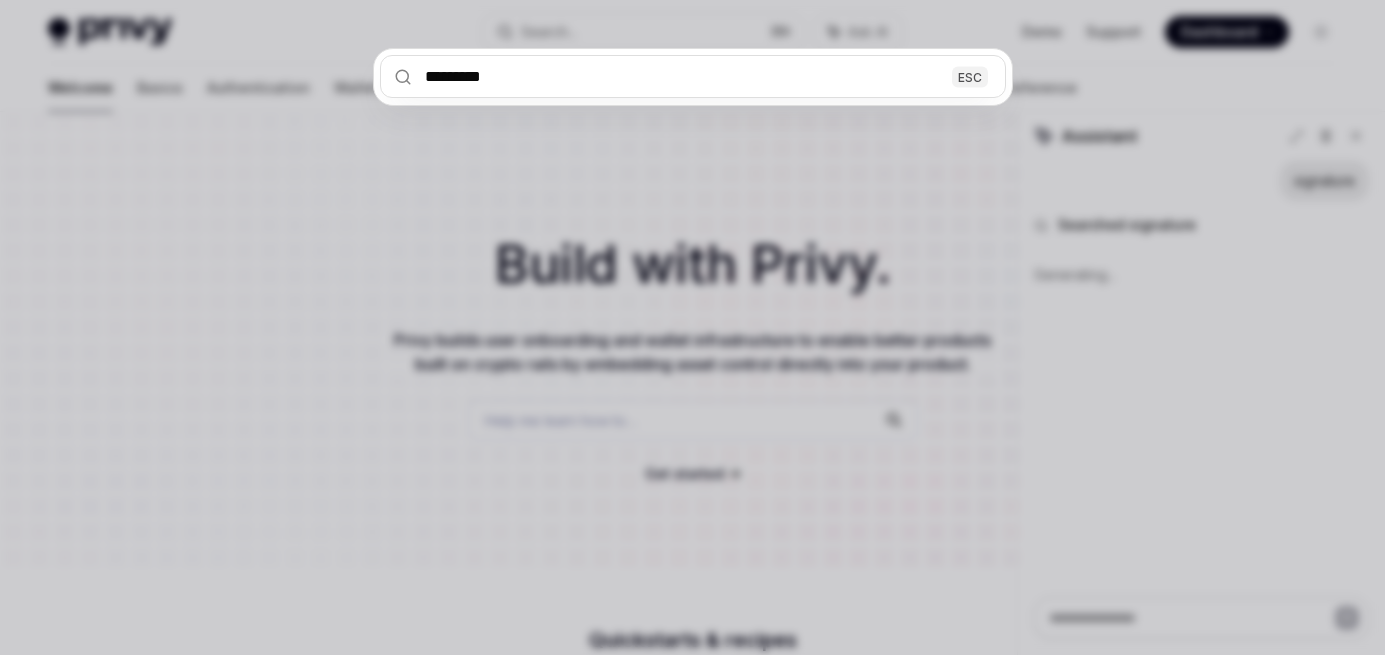 type on "*********" 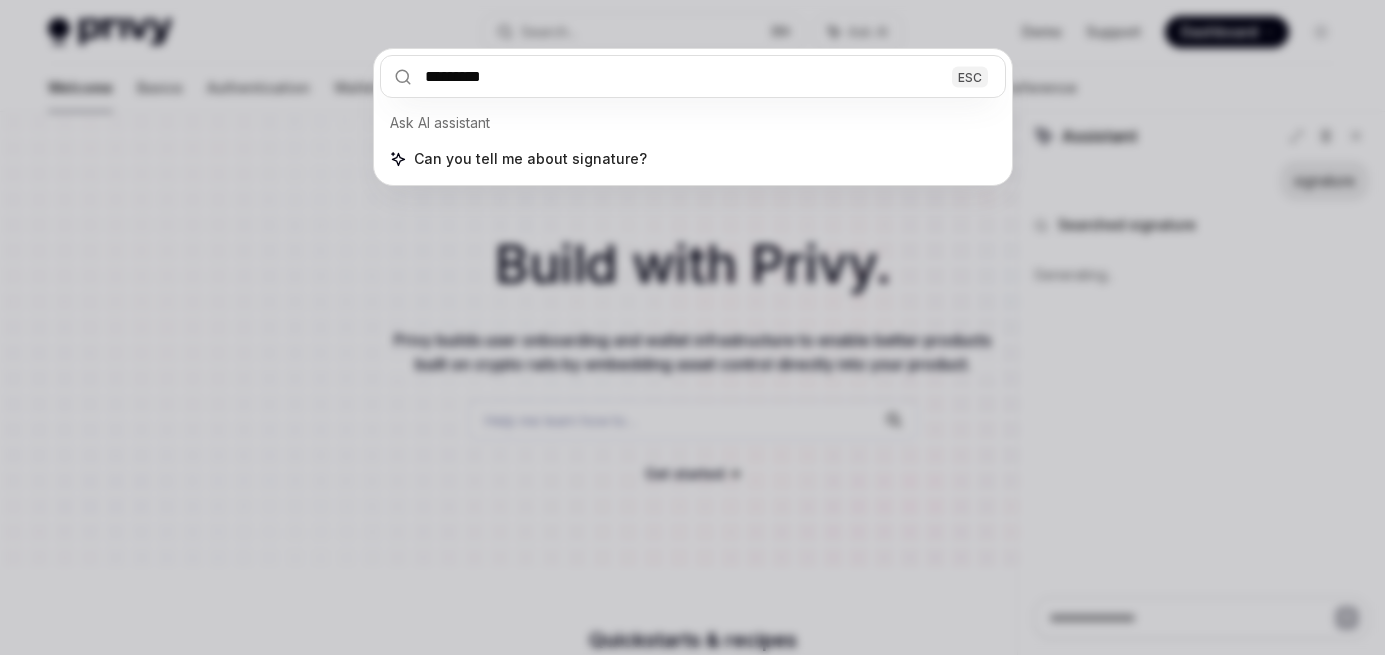 click on "********* ESC Ask AI assistant   Can you tell me about signature?" at bounding box center [692, 327] 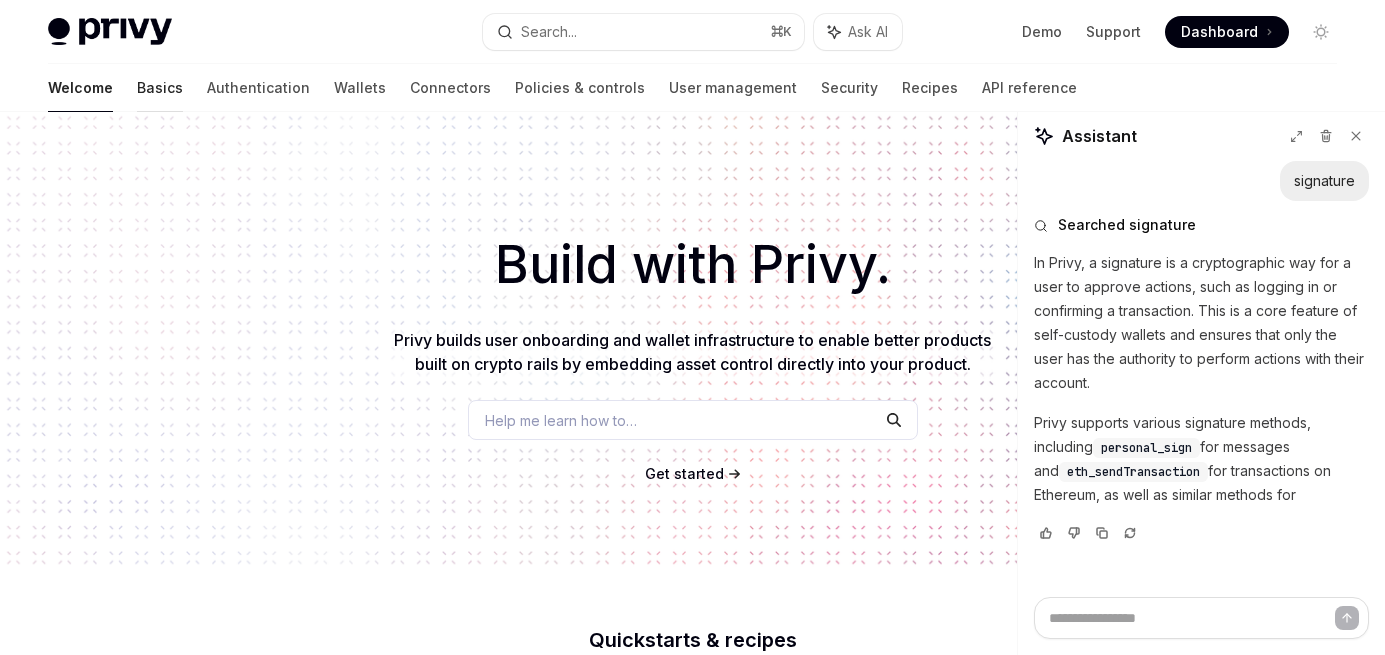 click on "Basics" at bounding box center (160, 88) 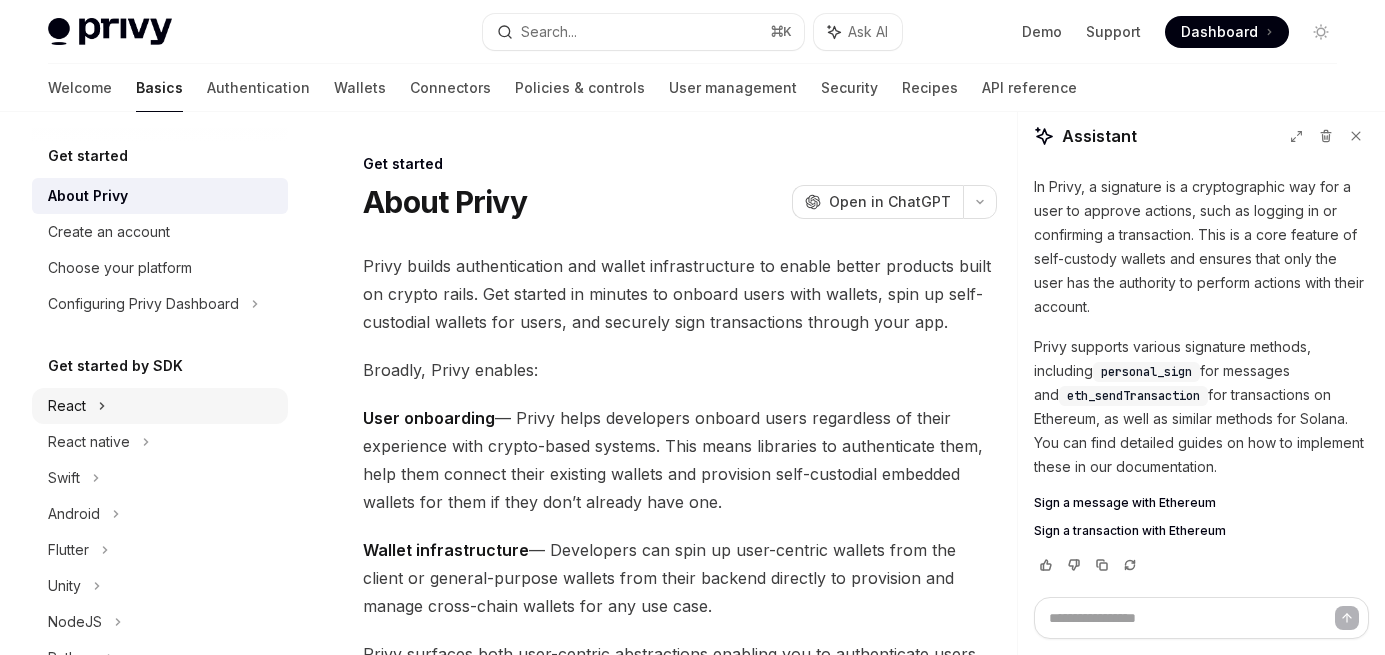 scroll, scrollTop: 104, scrollLeft: 0, axis: vertical 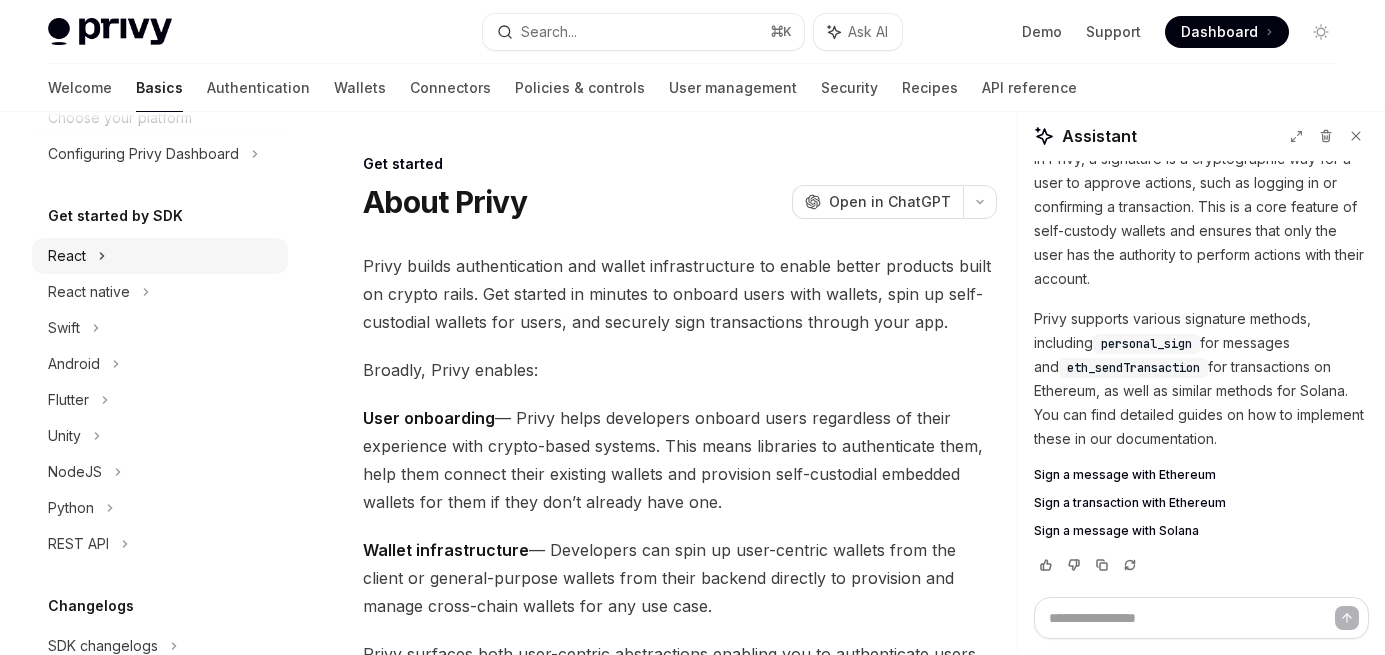 click on "React" at bounding box center (160, 256) 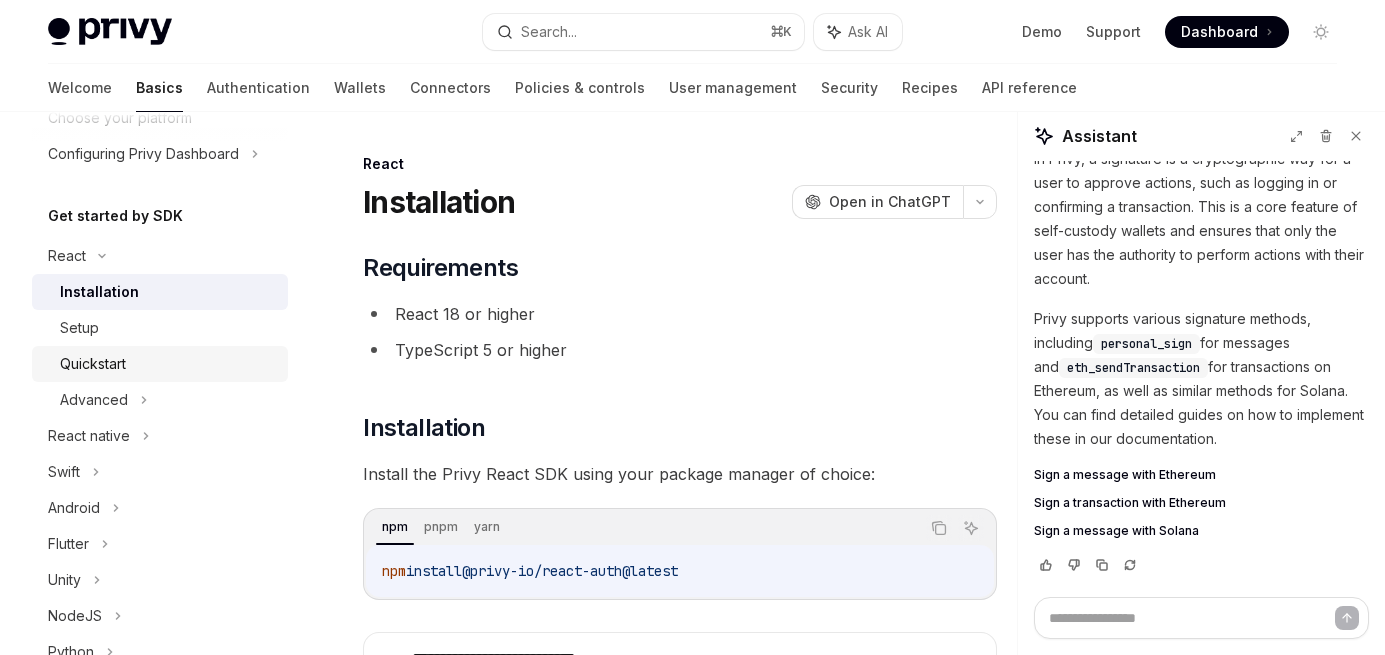 click on "Quickstart" at bounding box center [93, 364] 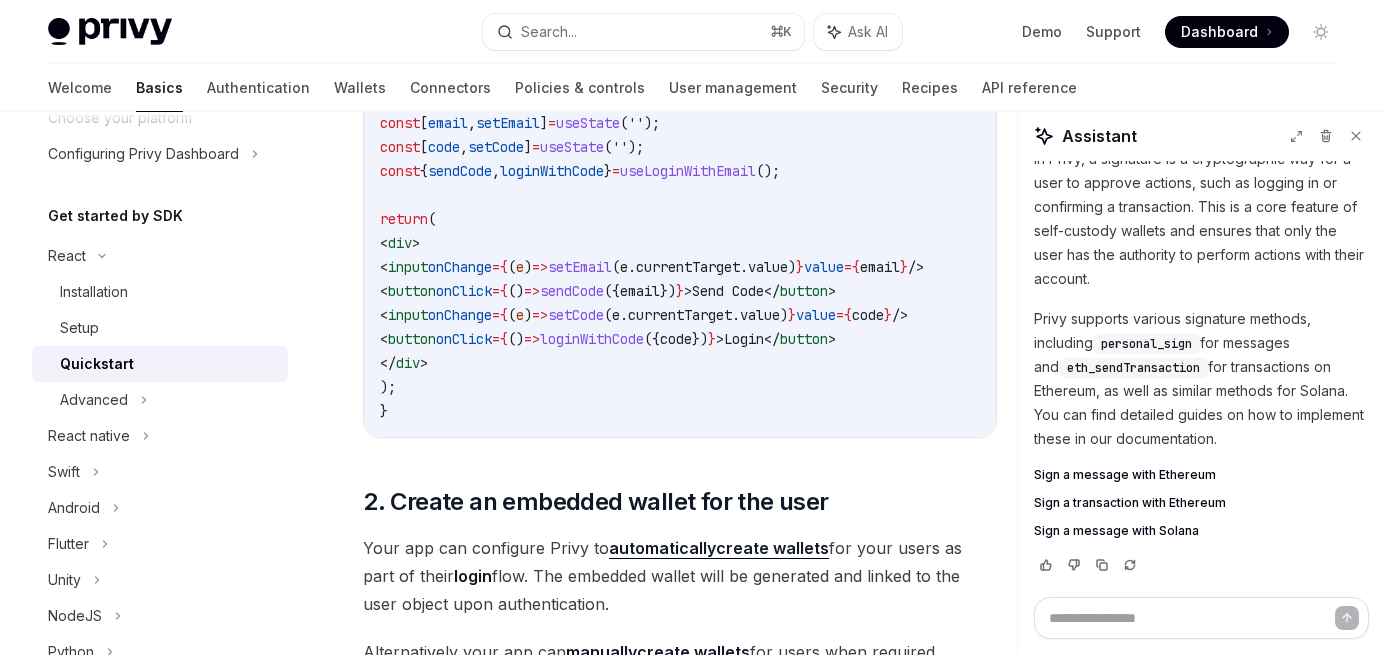 scroll, scrollTop: 1194, scrollLeft: 0, axis: vertical 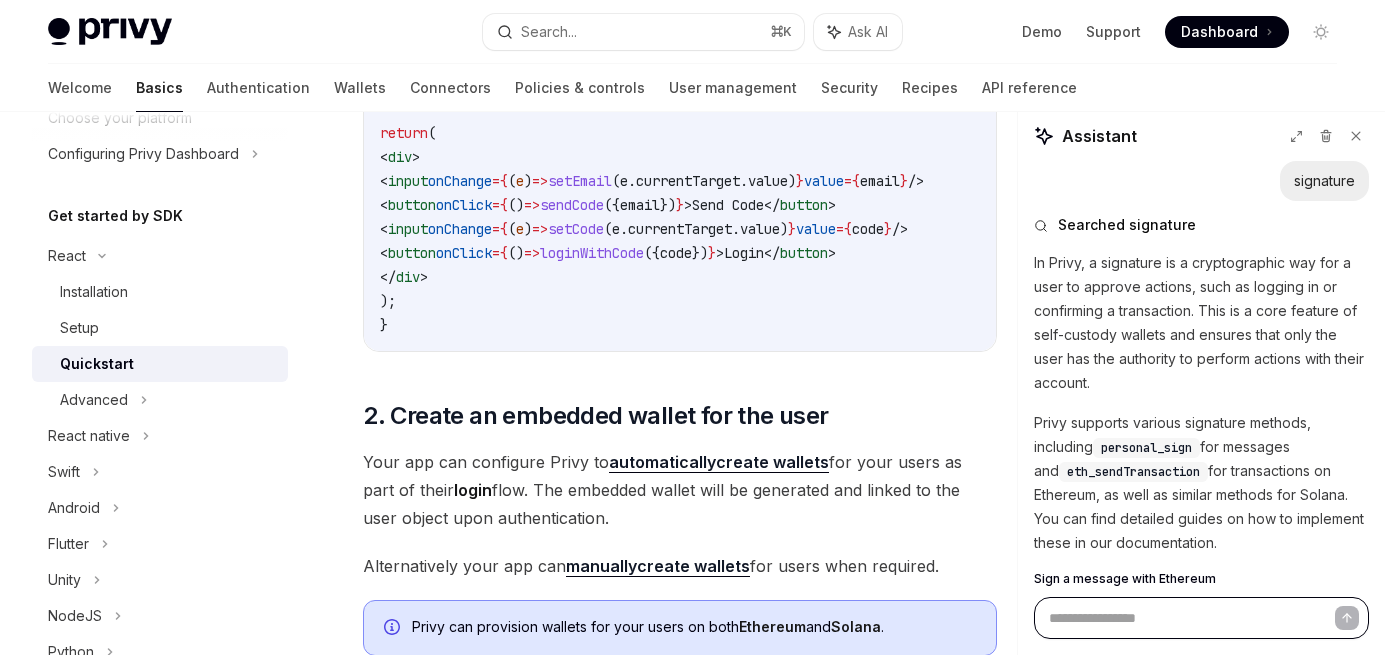 click at bounding box center (1201, 618) 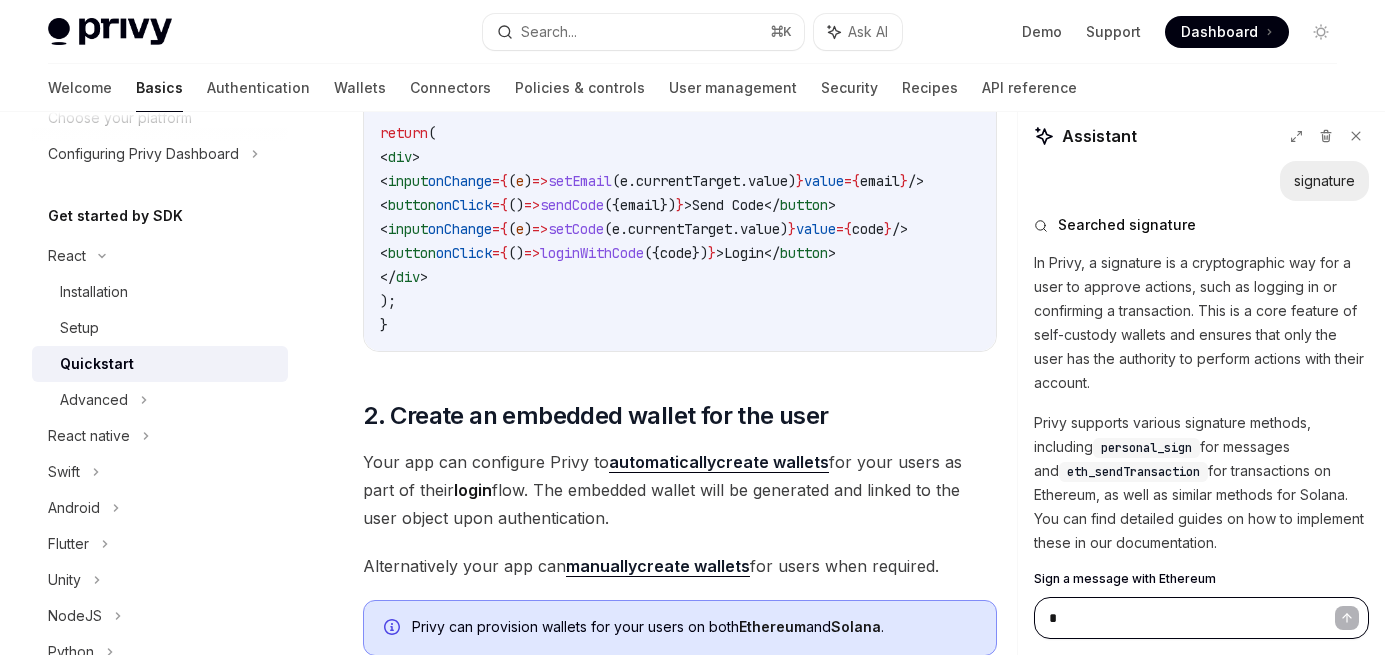 type on "**" 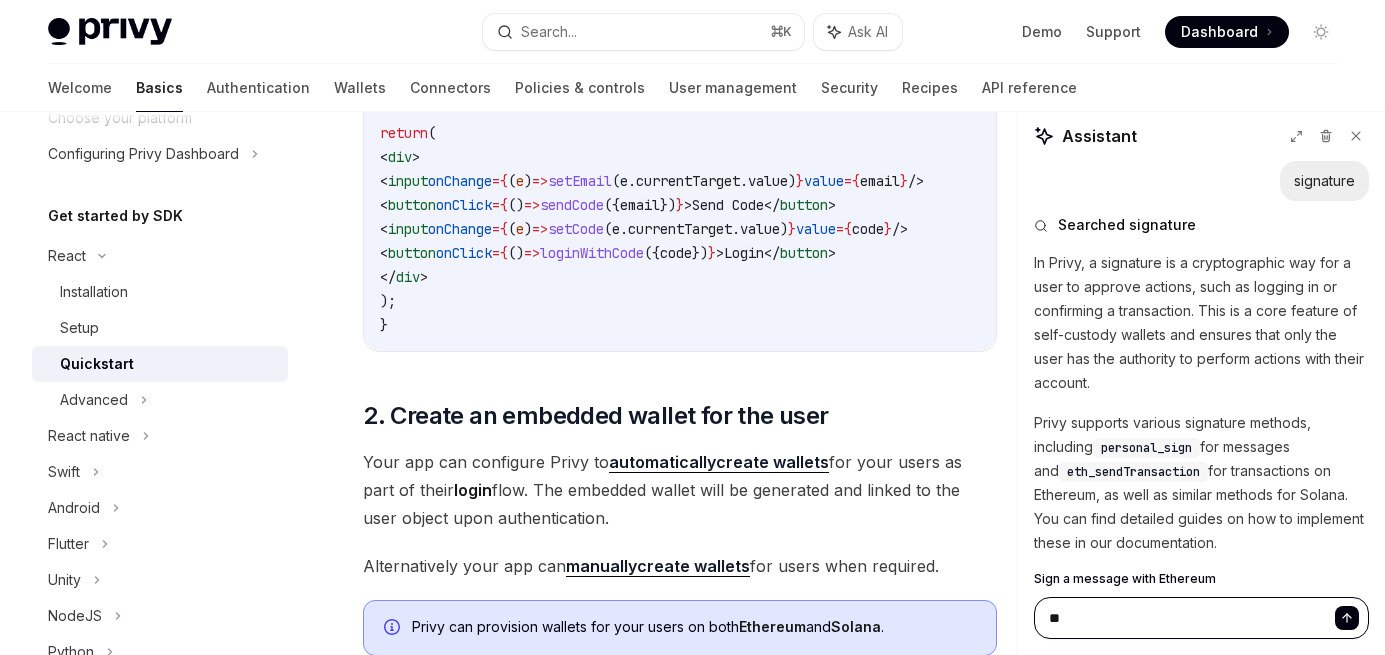 type on "***" 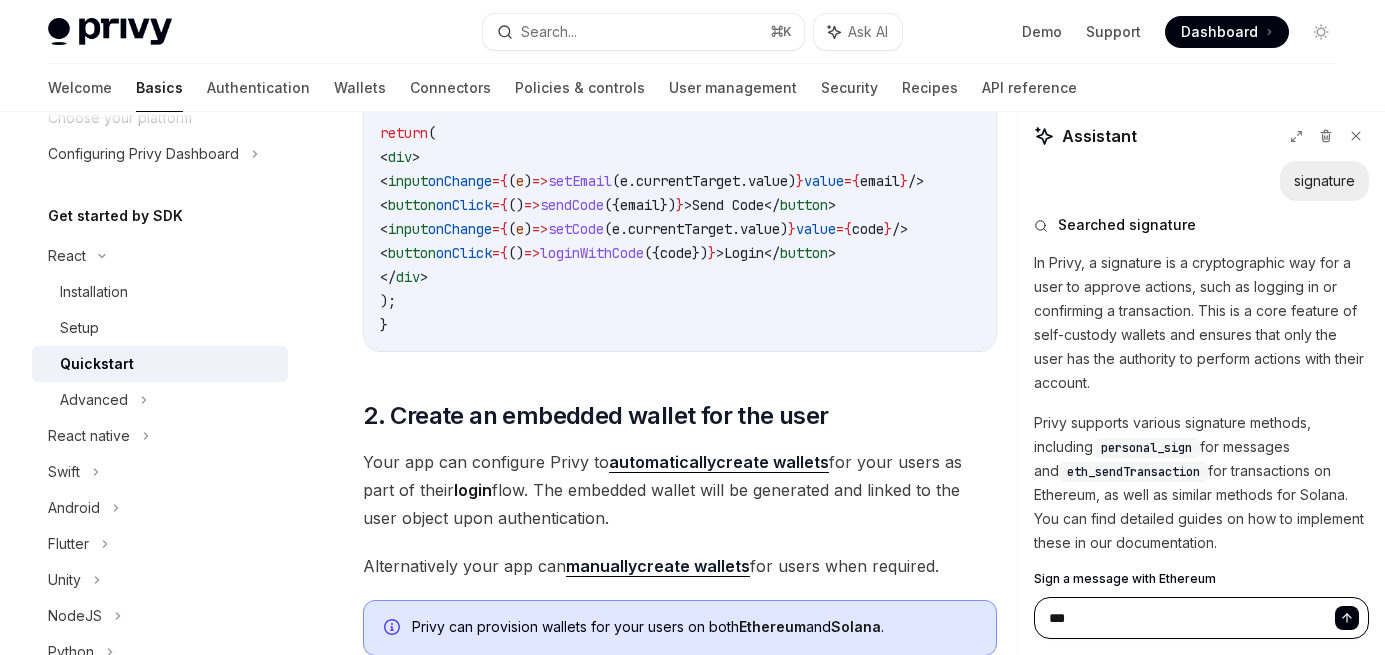 type on "****" 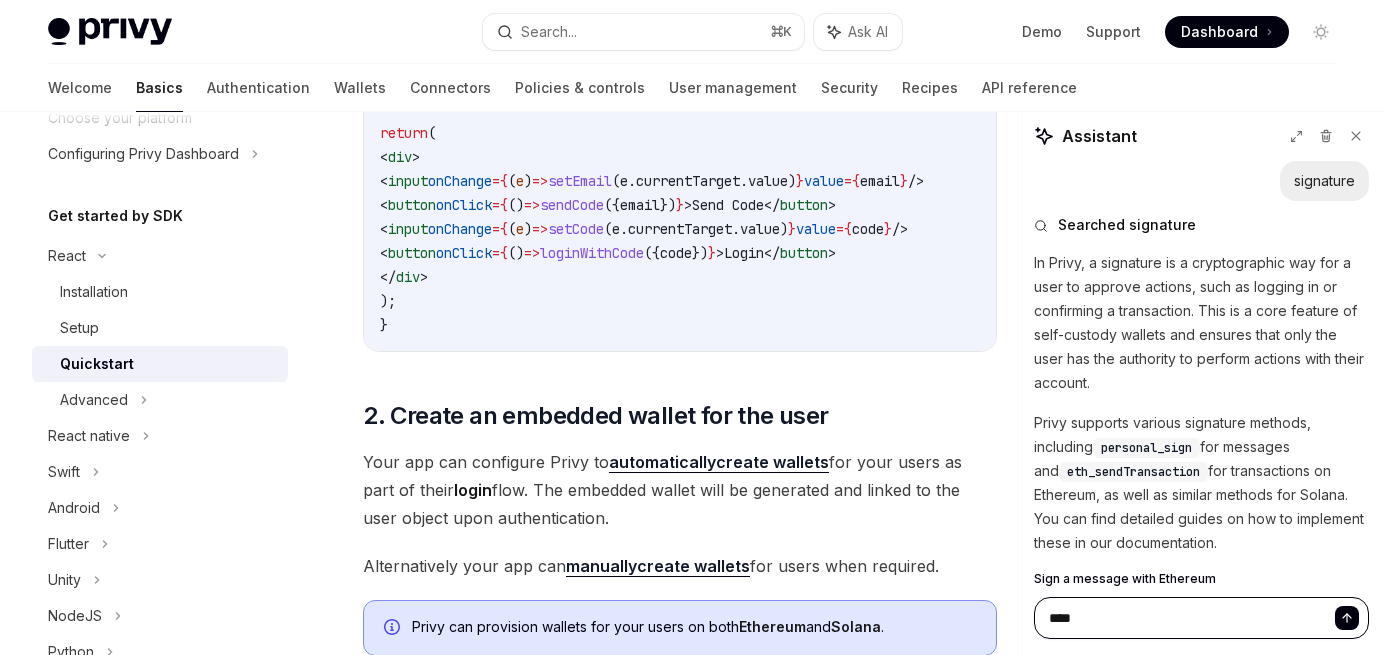type on "*" 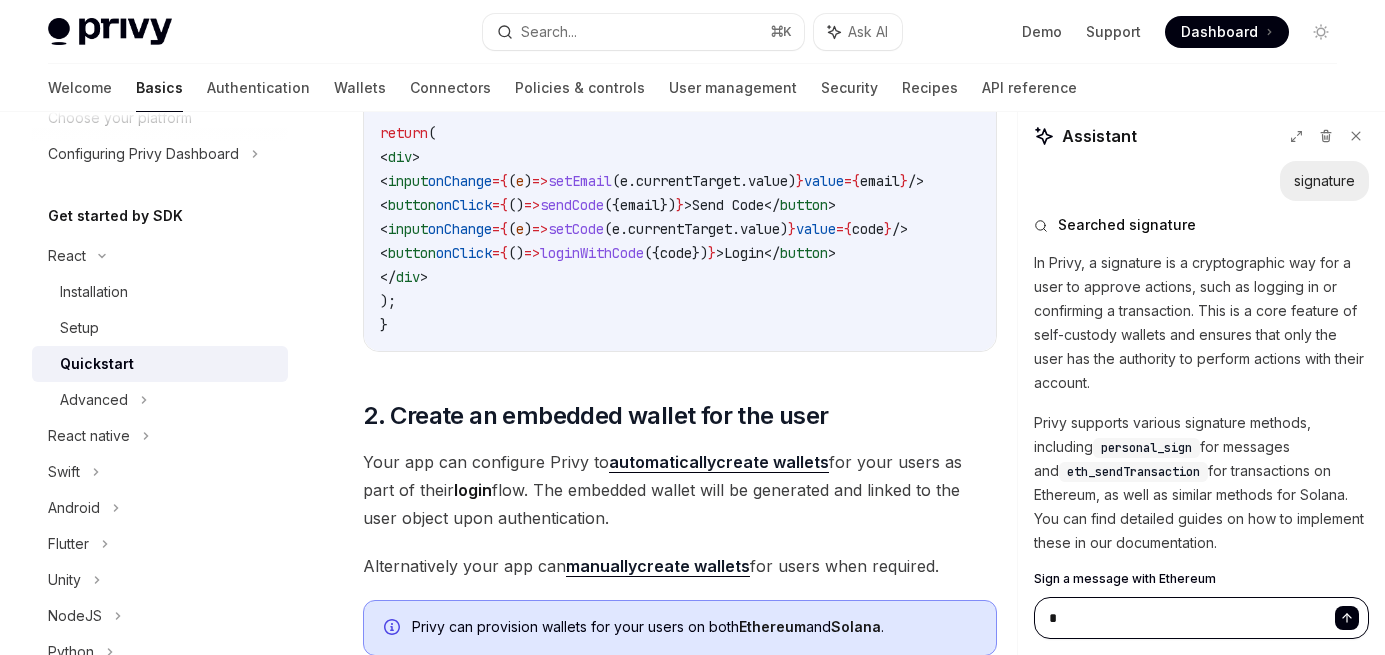 type on "*" 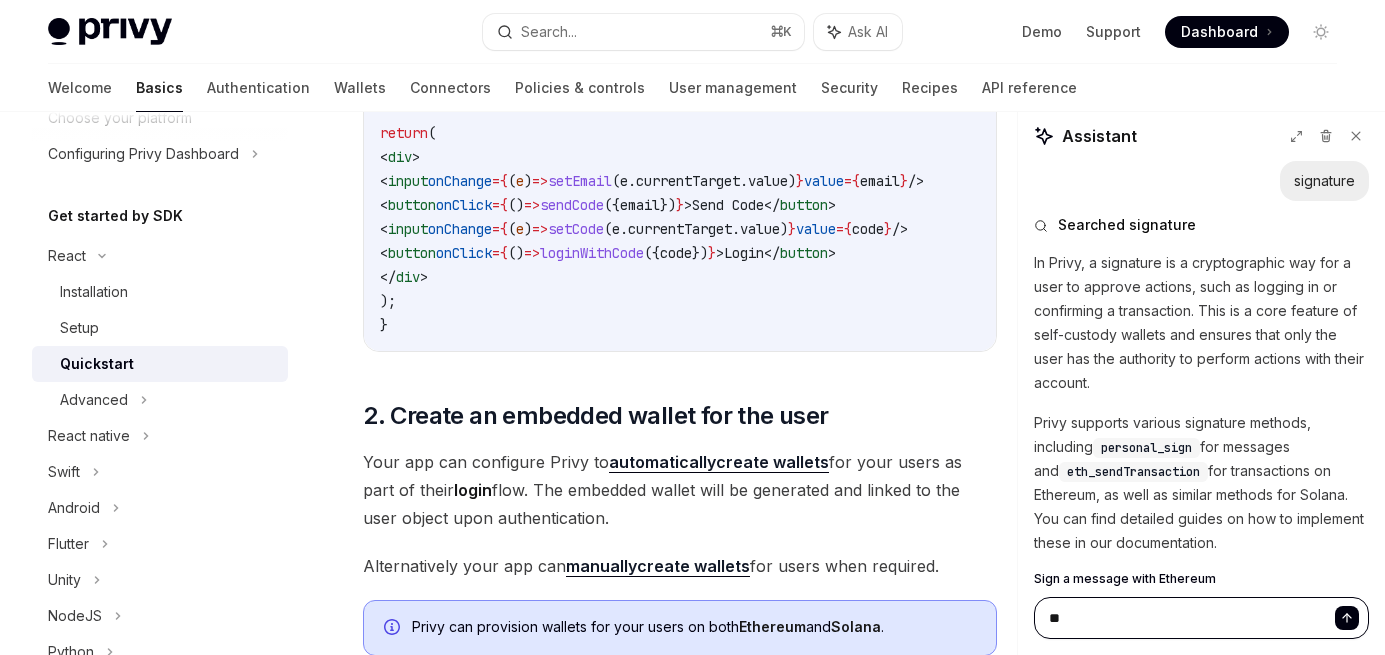 type on "***" 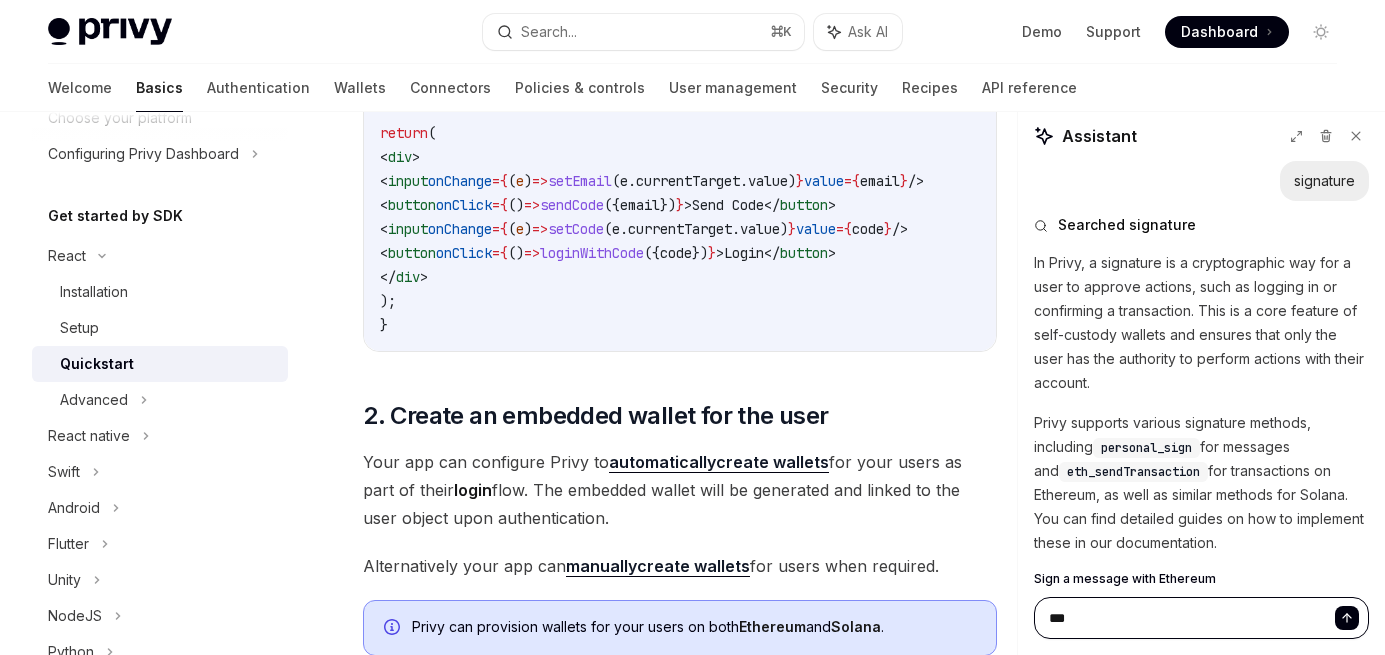type on "****" 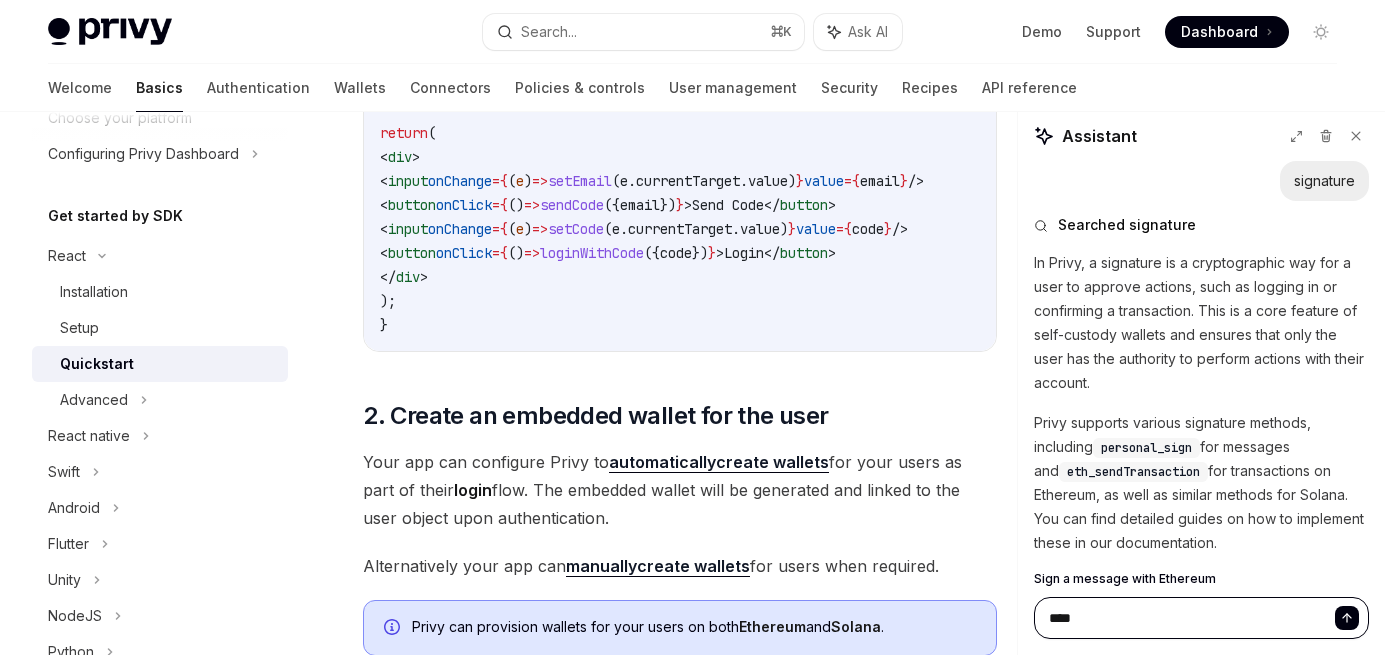 type on "*****" 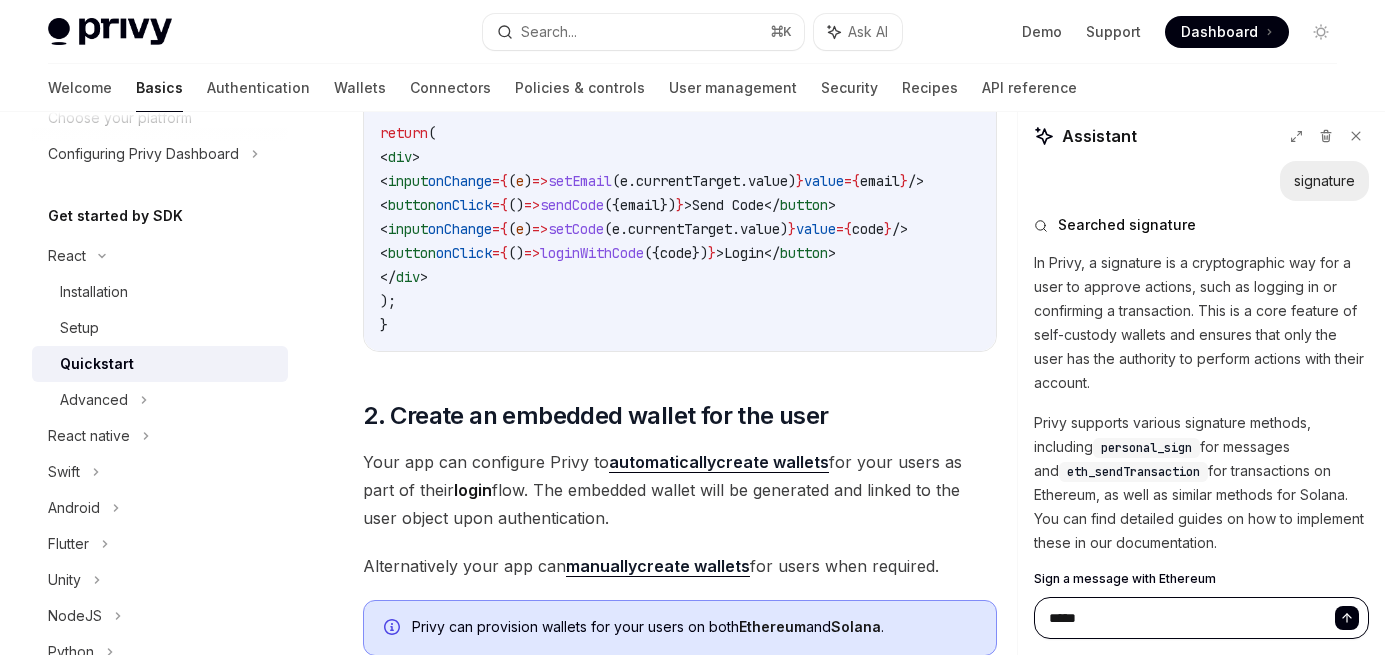 type on "******" 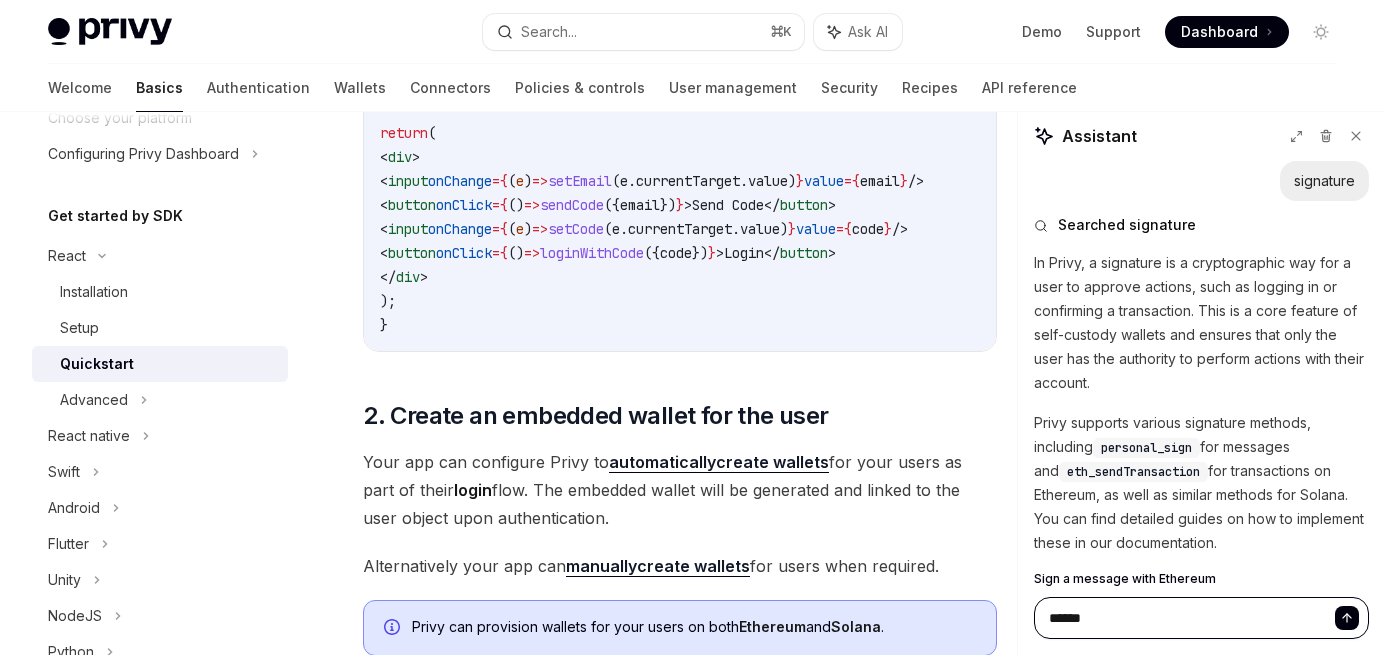 type on "********" 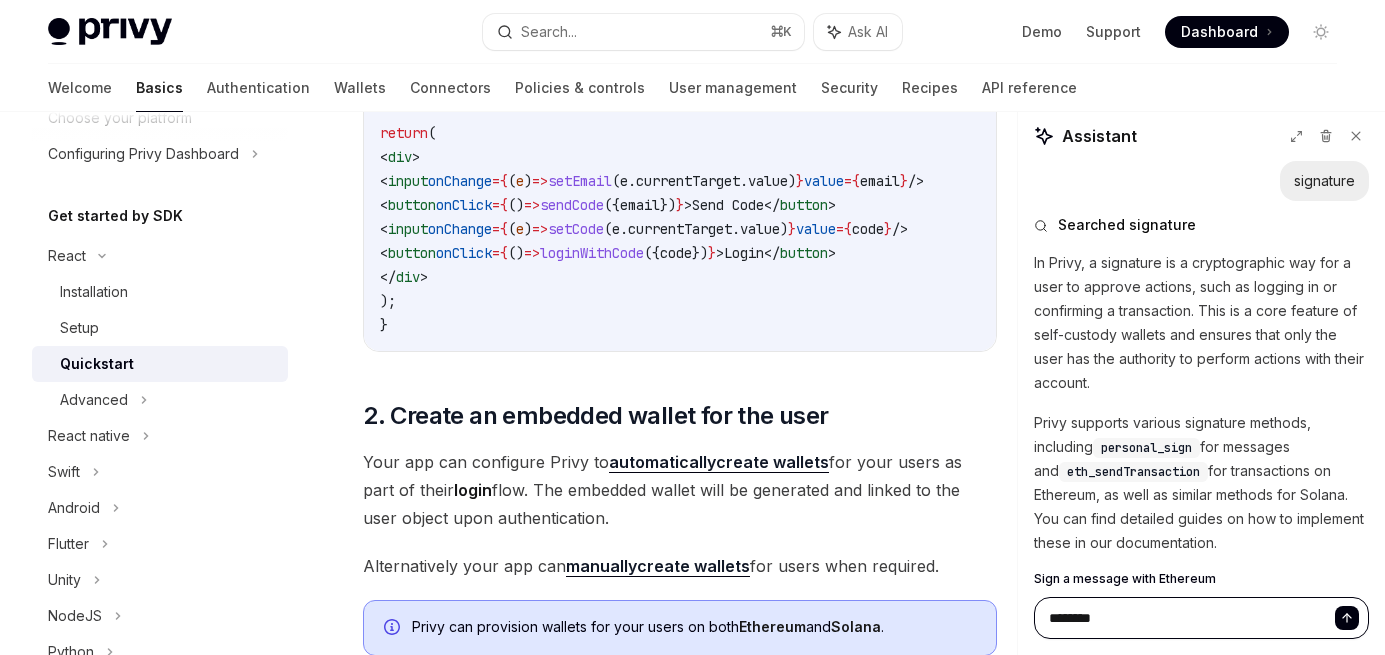 type on "*********" 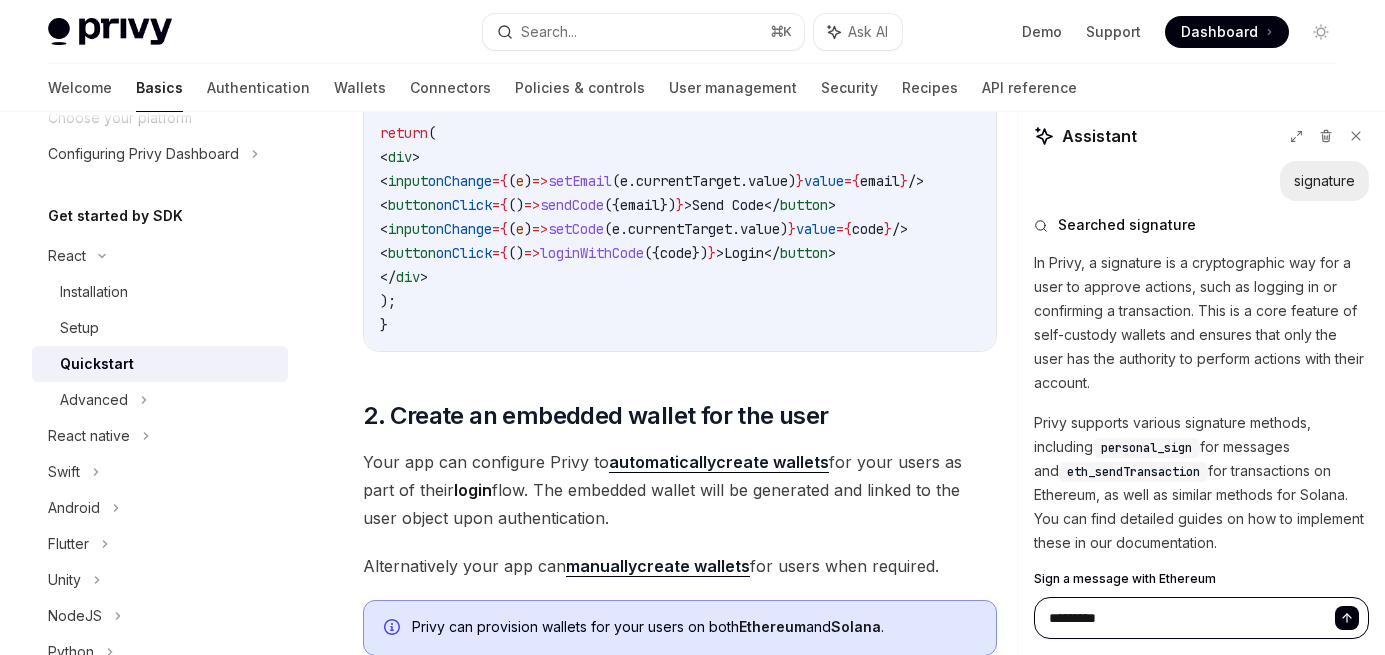 type on "**********" 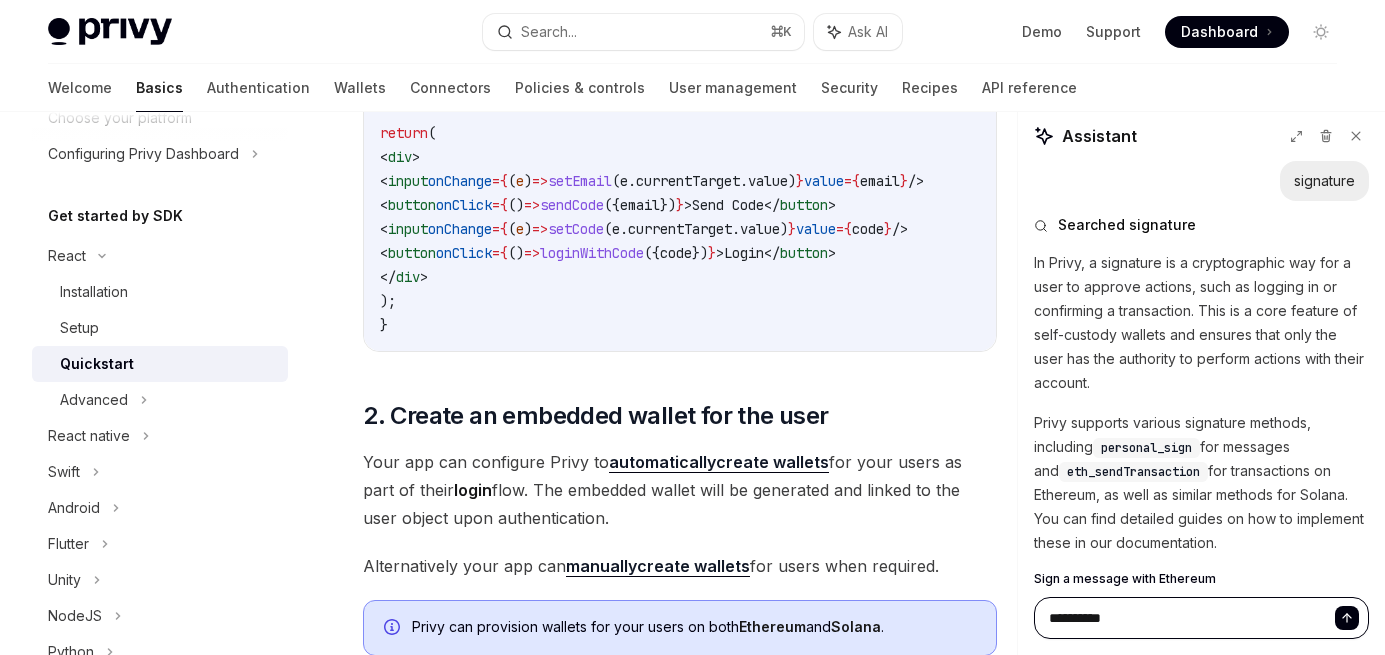 type on "***" 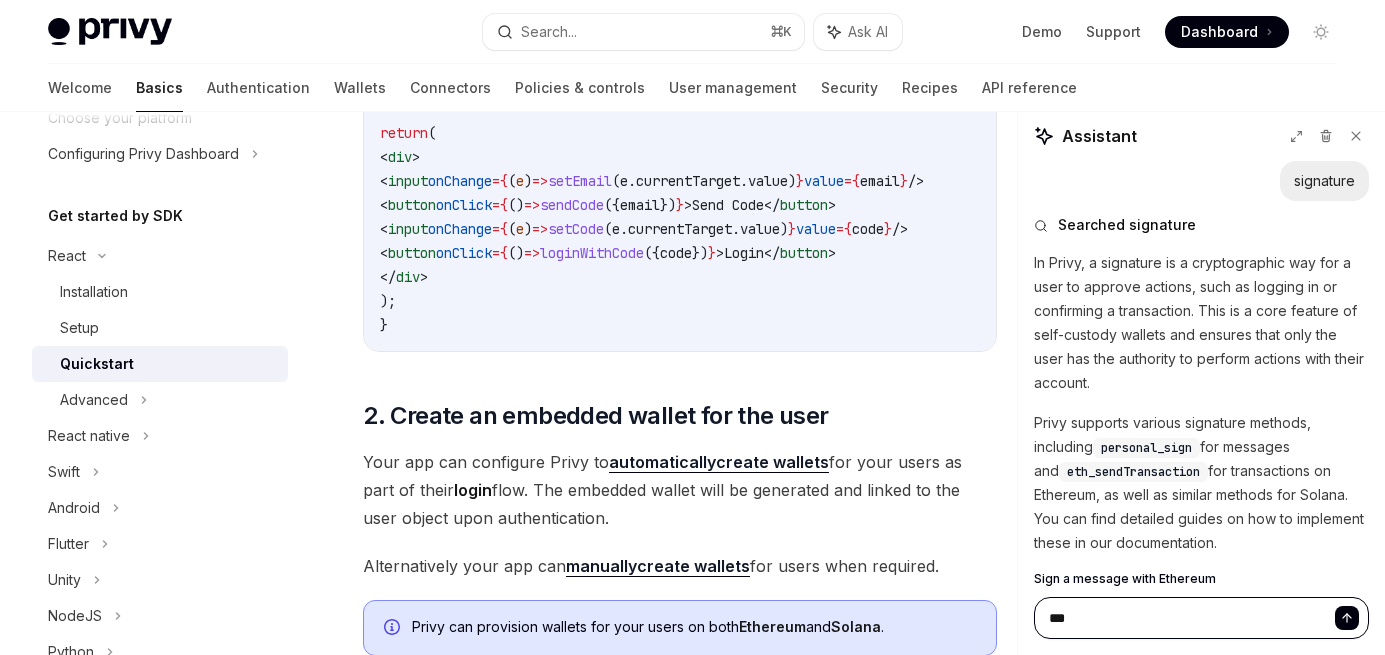 type on "*" 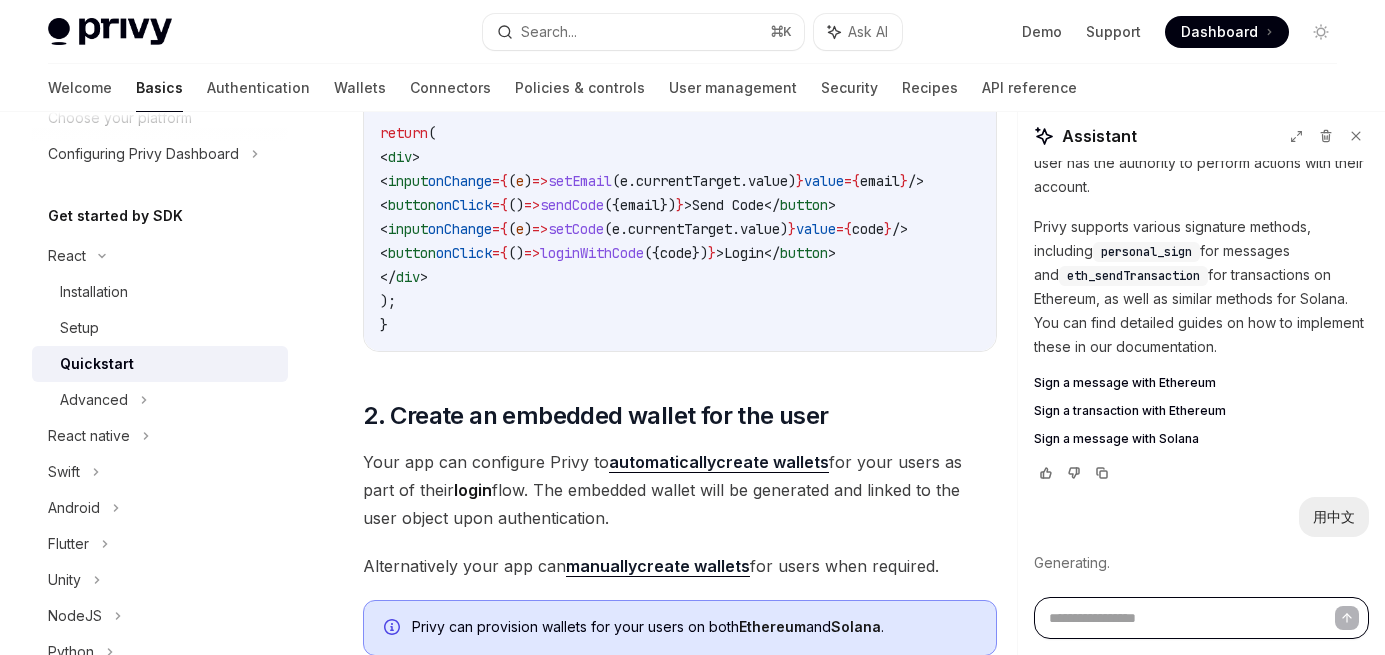scroll, scrollTop: 224, scrollLeft: 0, axis: vertical 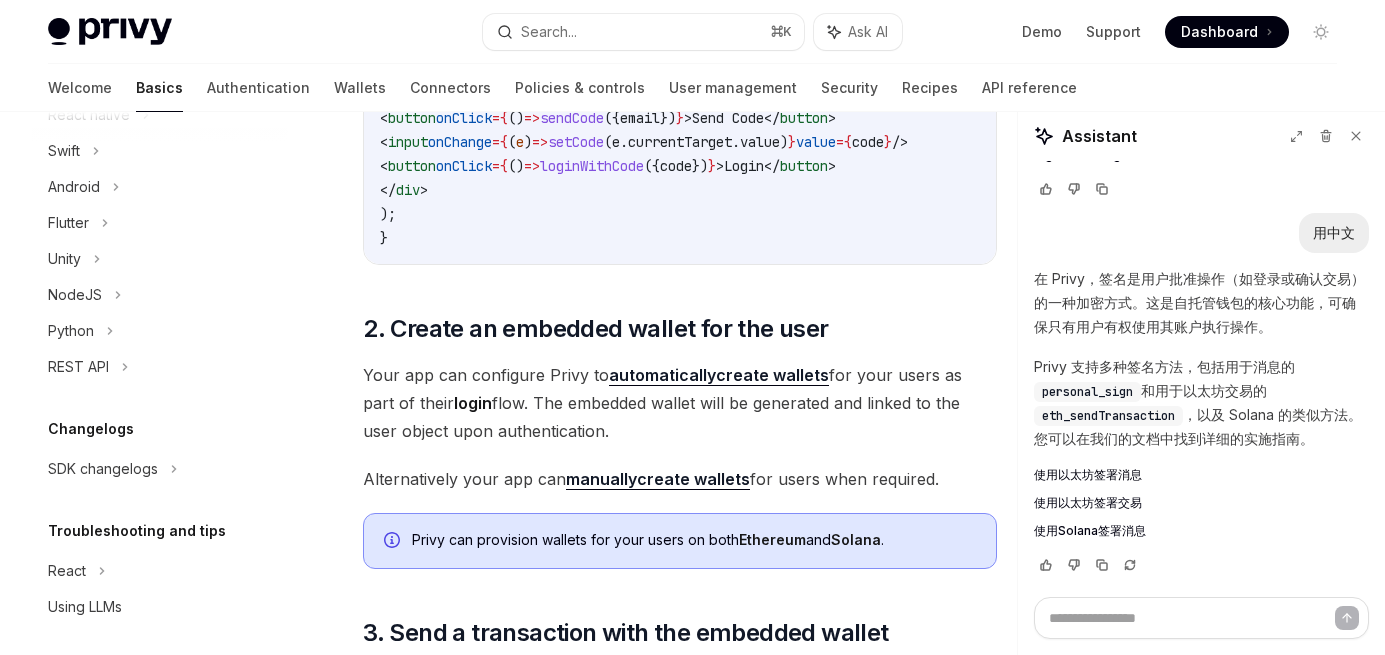 click on "使用以太坊签署消息" at bounding box center (1088, 475) 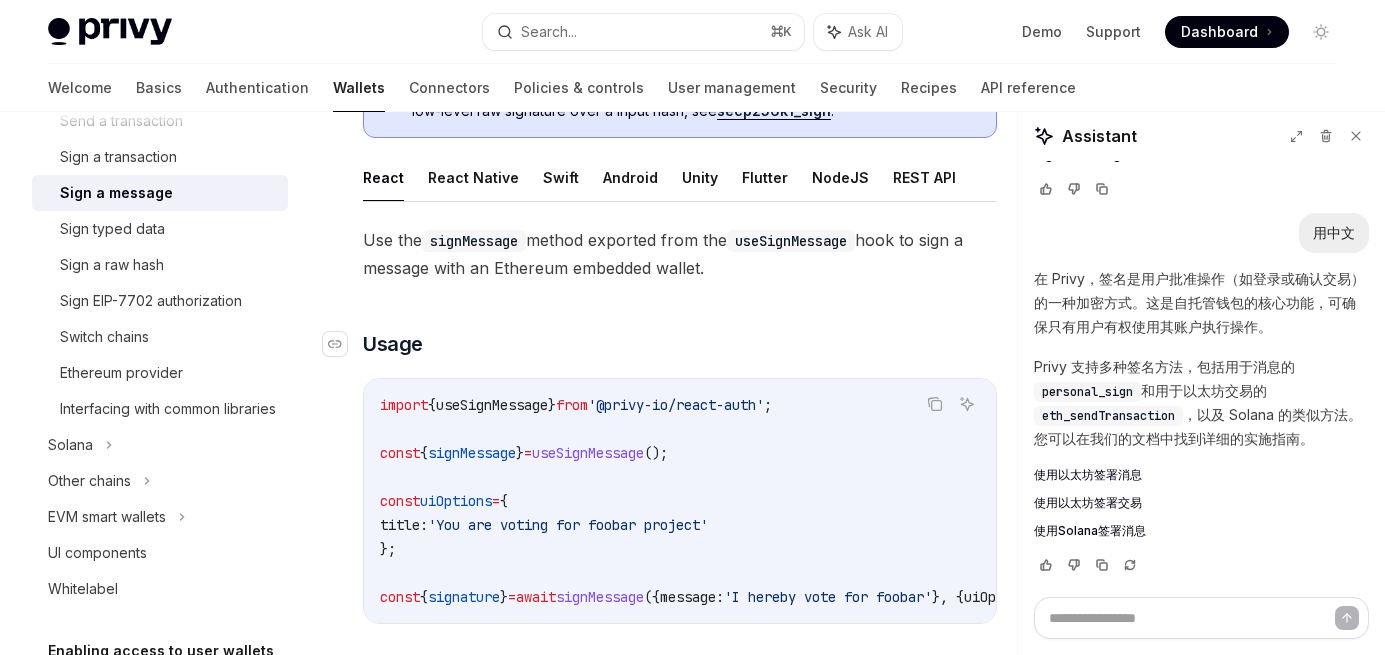 scroll, scrollTop: 320, scrollLeft: 0, axis: vertical 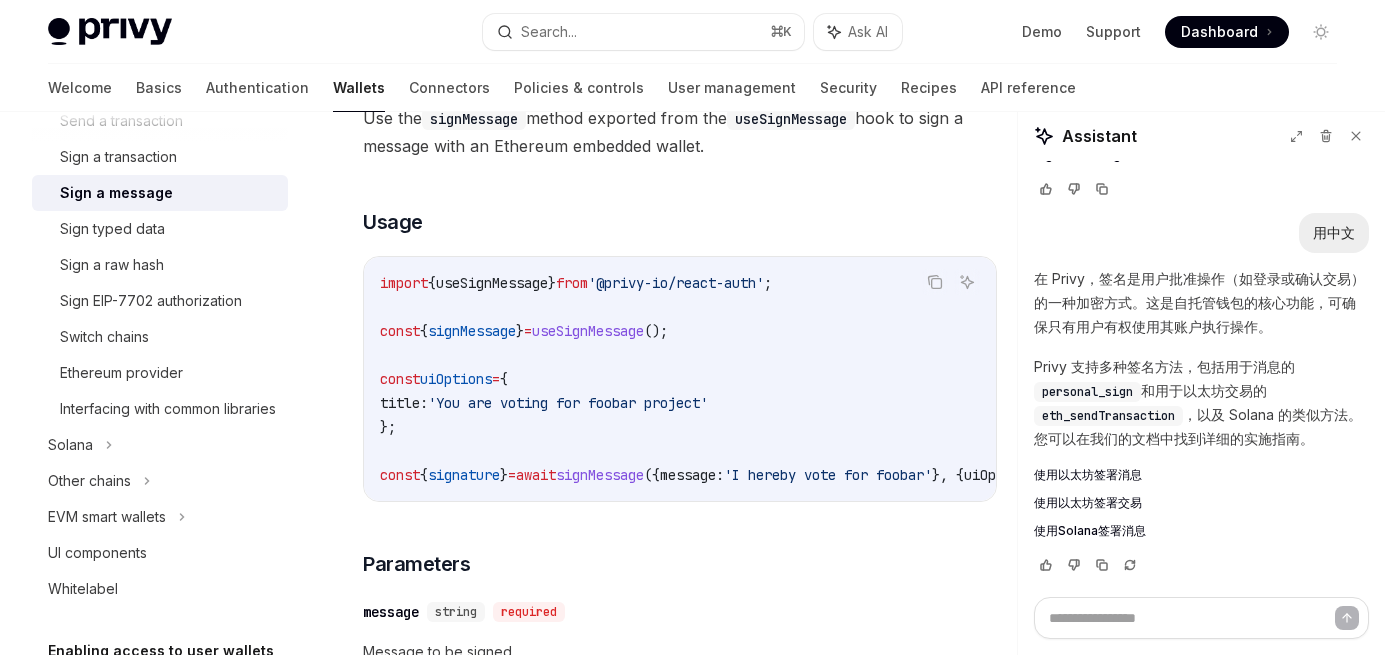 click on "useSignMessage" at bounding box center (588, 331) 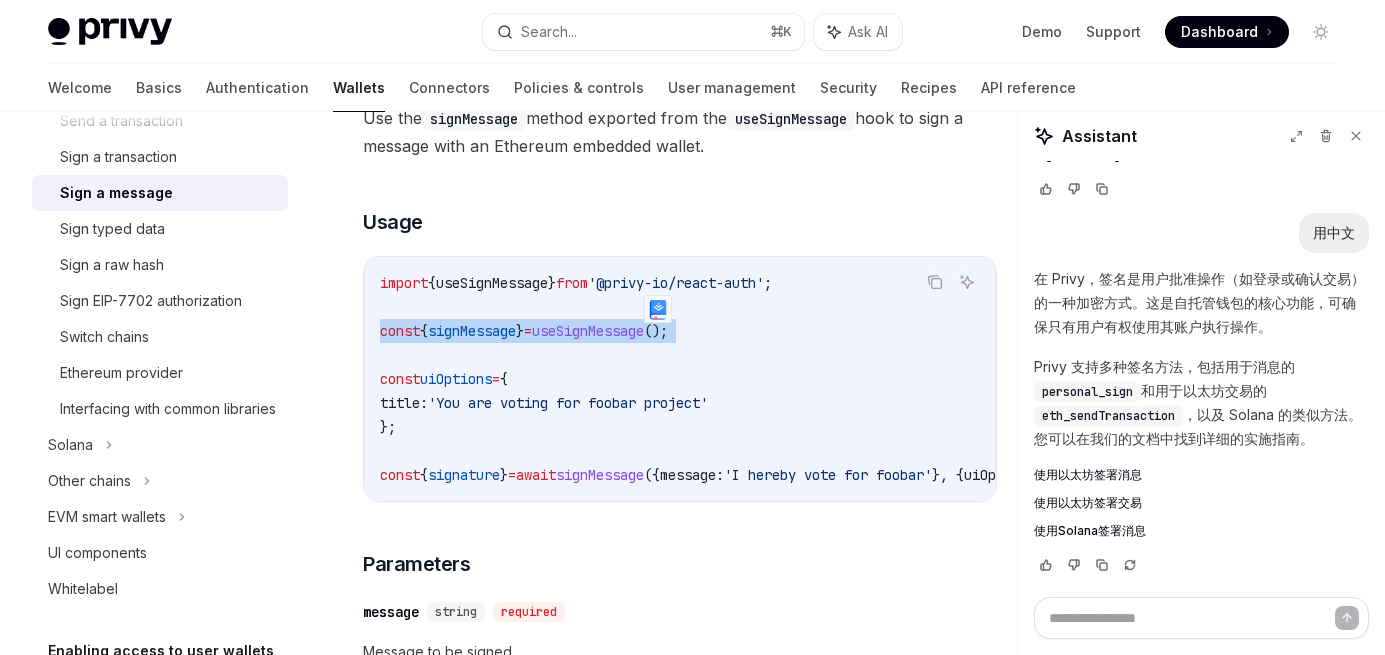 click on "useSignMessage" at bounding box center (588, 331) 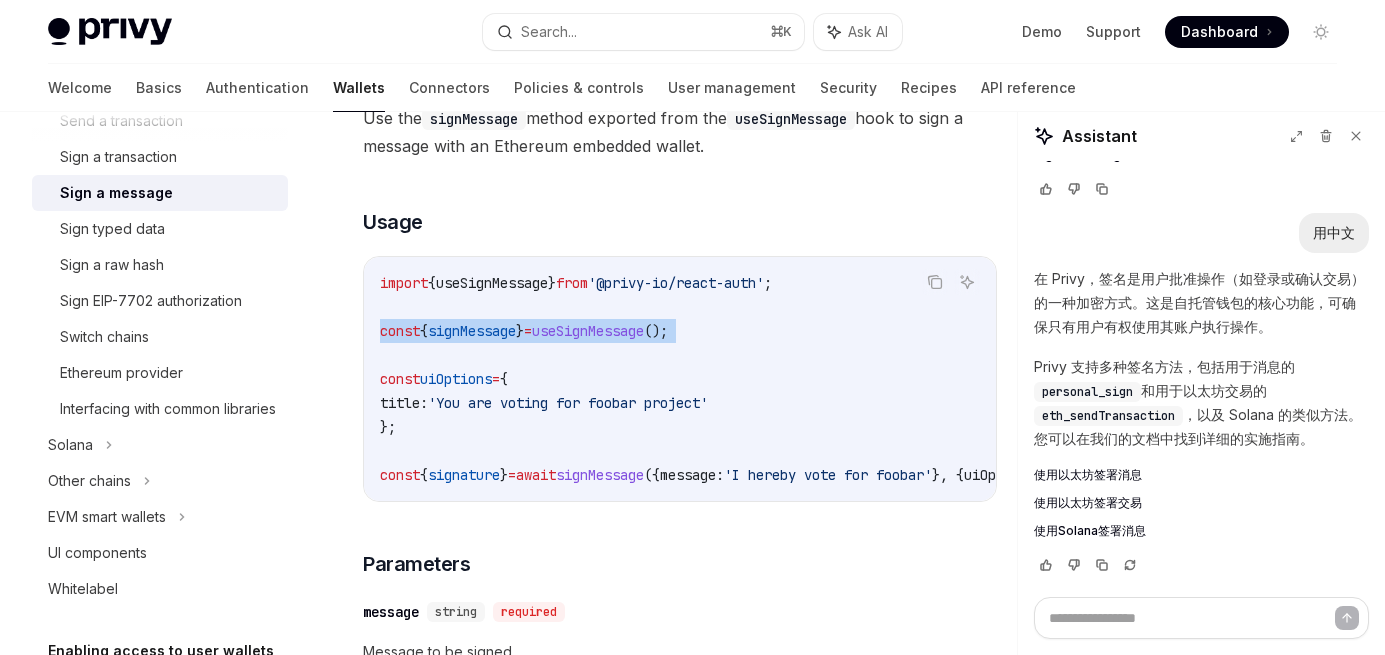 copy on "const  { signMessage }  =  useSignMessage ();" 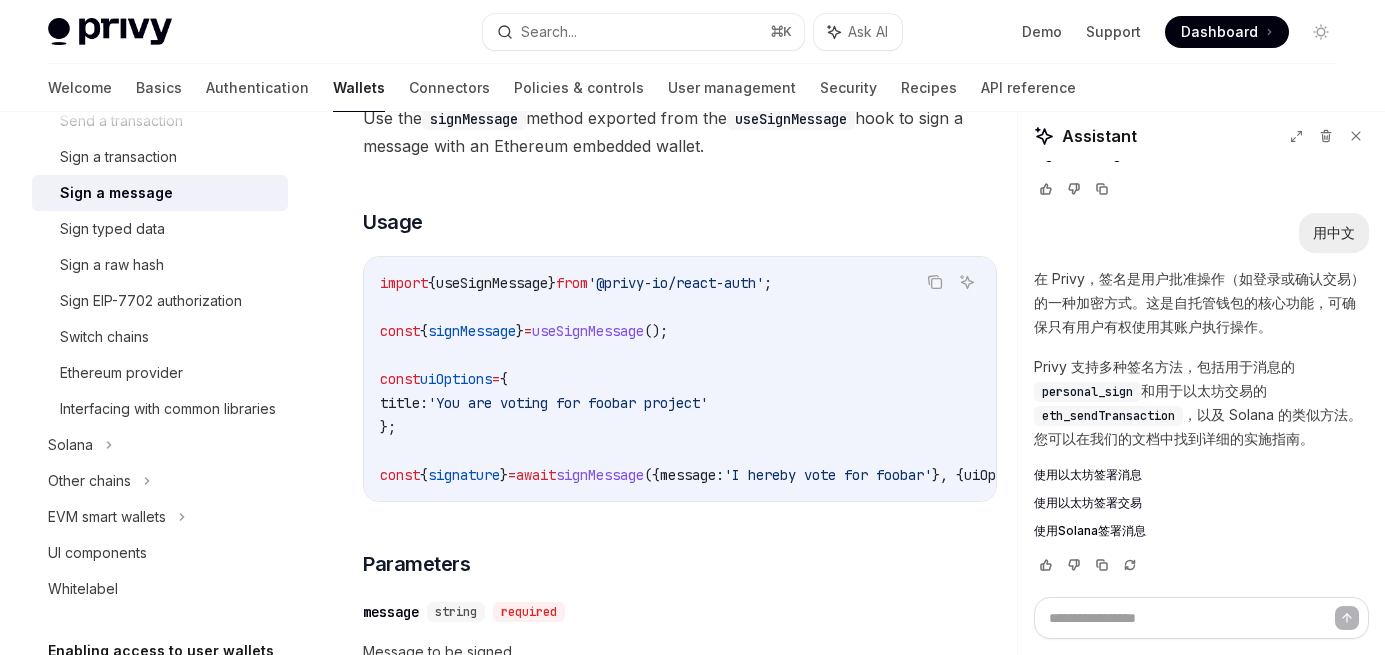 click on "import  { useSignMessage }  from  '@privy-io/react-auth' ;
const  { signMessage }  =  useSignMessage ();
const  uiOptions  =  {
title:  'You are voting for foobar project'
};
const  { signature }  =  await  signMessage ({ message:  'I hereby vote for foobar' }, { uiOptions });" at bounding box center [680, 379] 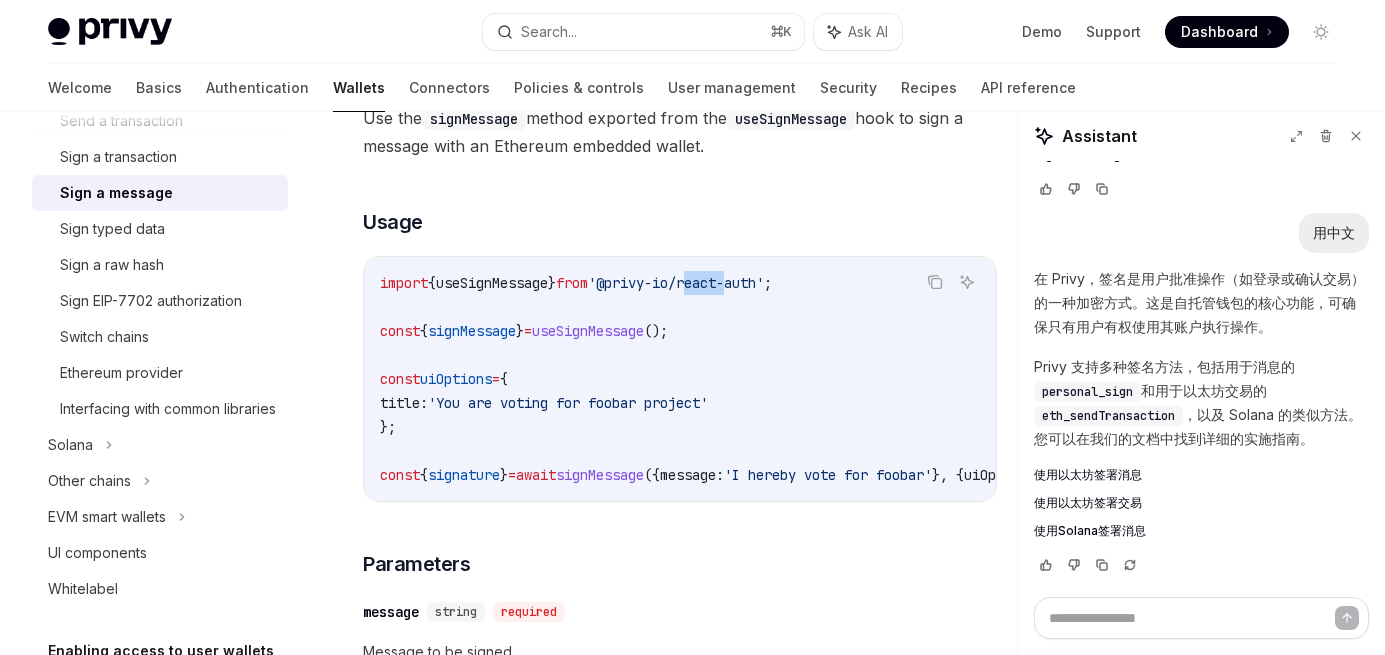 click on "'@privy-io/react-auth'" at bounding box center [676, 283] 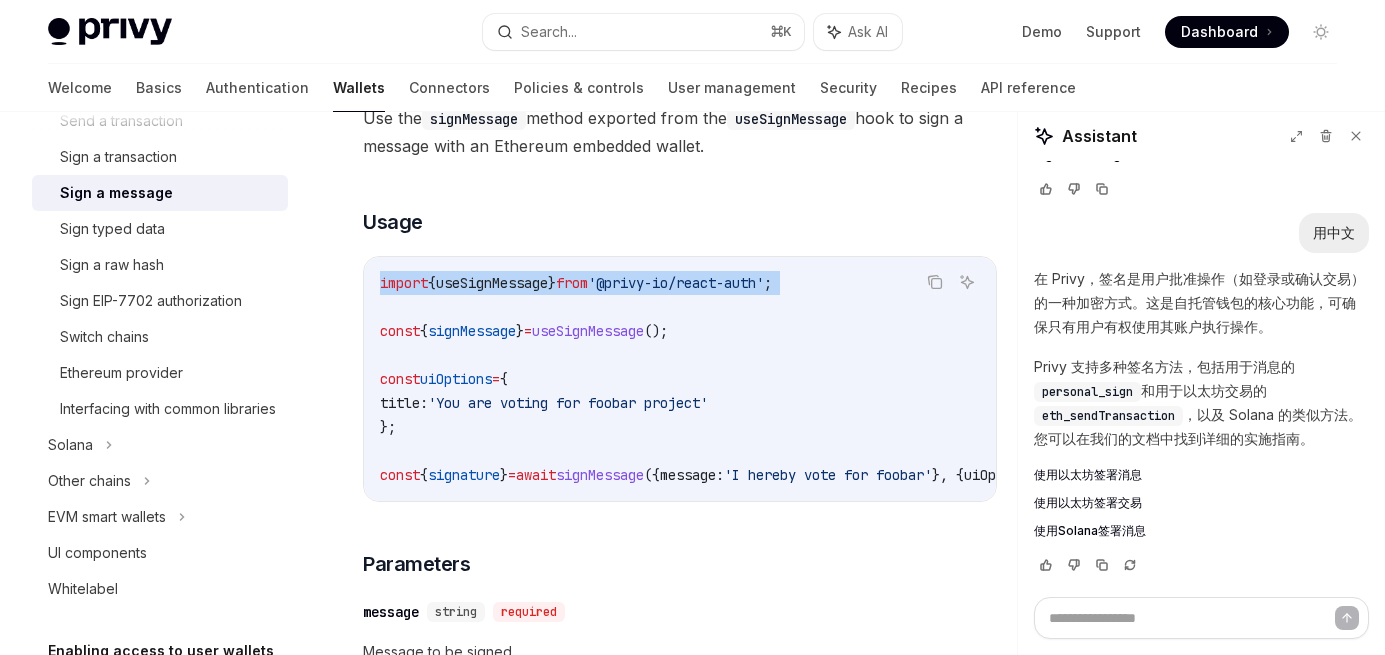 click on "'@privy-io/react-auth'" at bounding box center (676, 283) 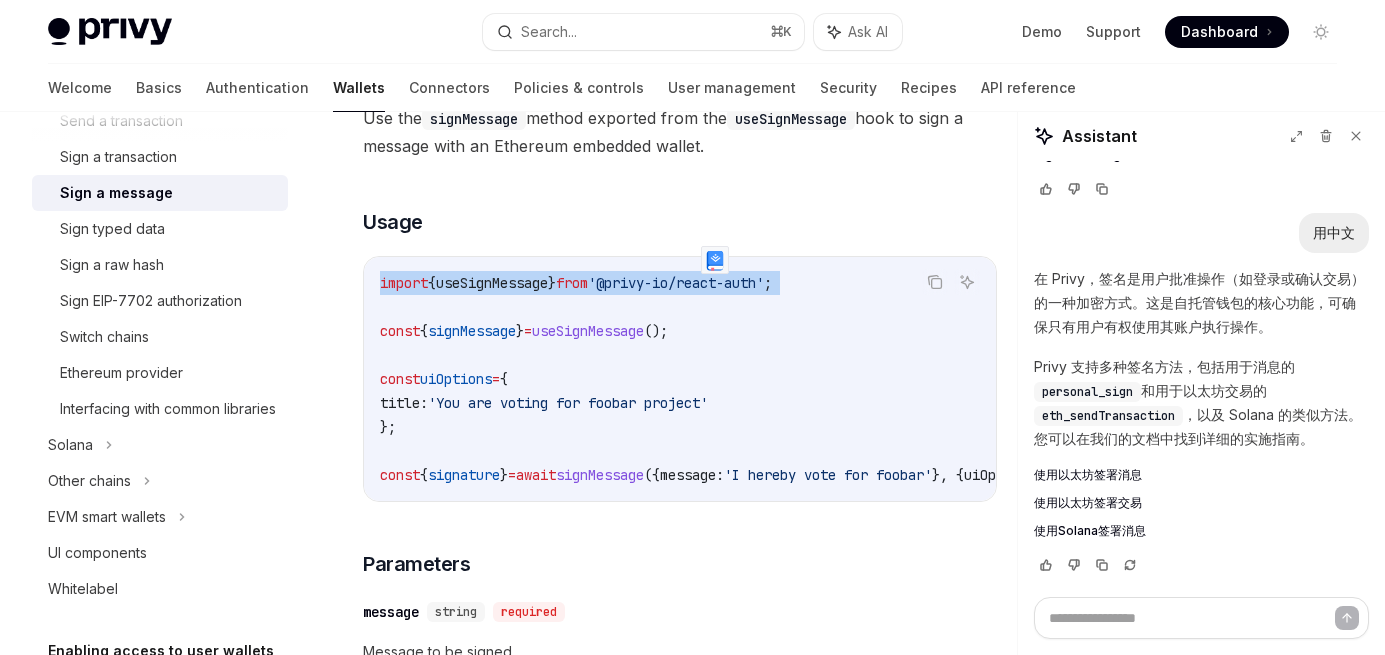 copy on "import  { useSignMessage }  from  '@privy-io/react-auth' ;" 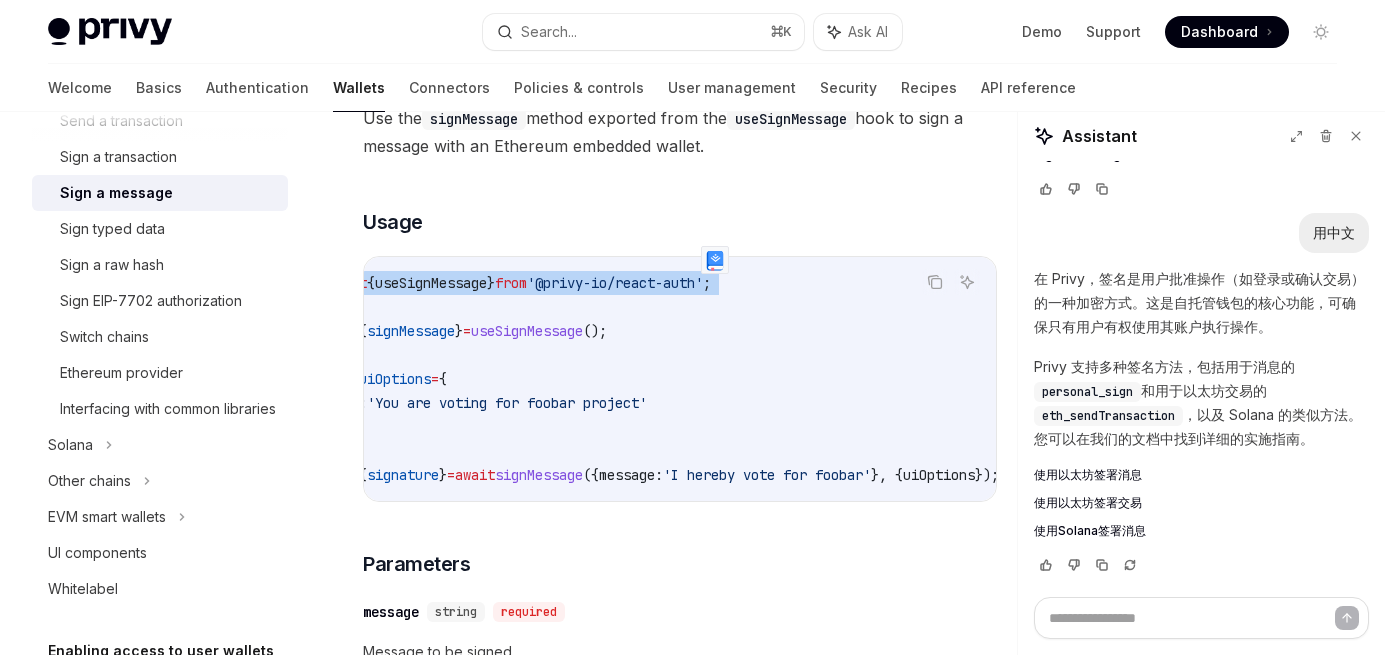 scroll, scrollTop: 0, scrollLeft: 0, axis: both 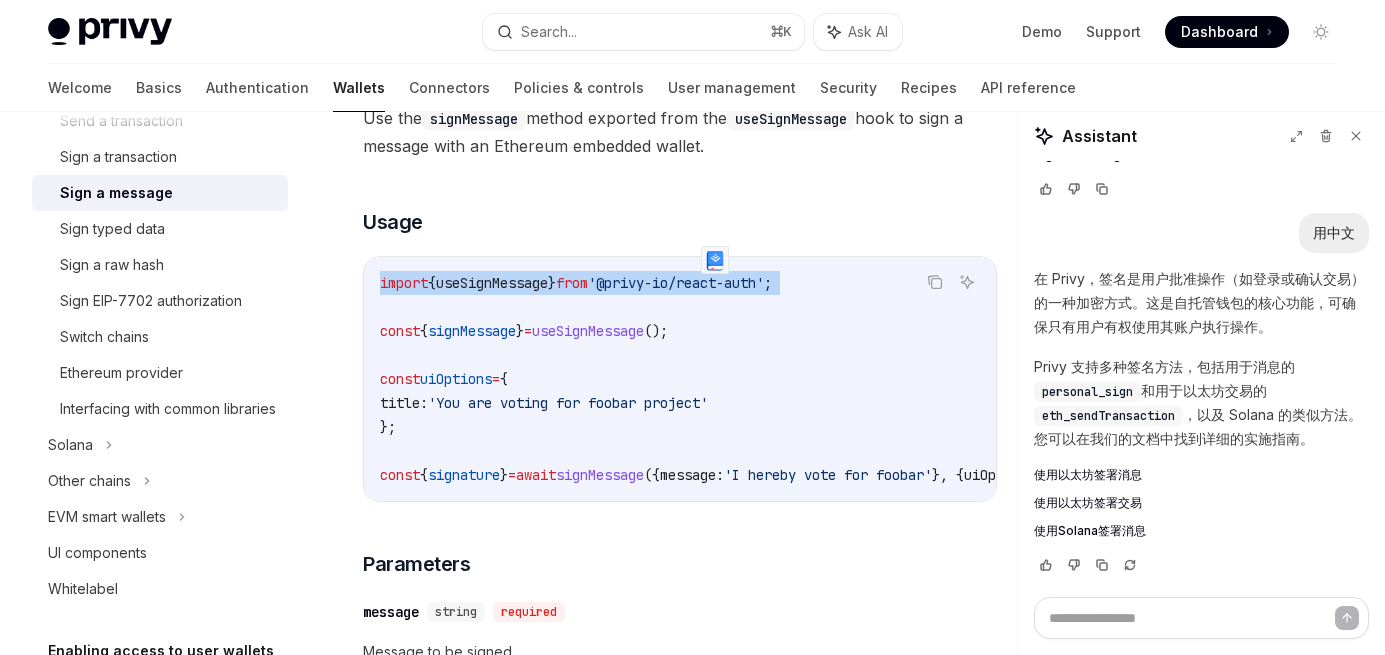 click on "signMessage" at bounding box center (600, 475) 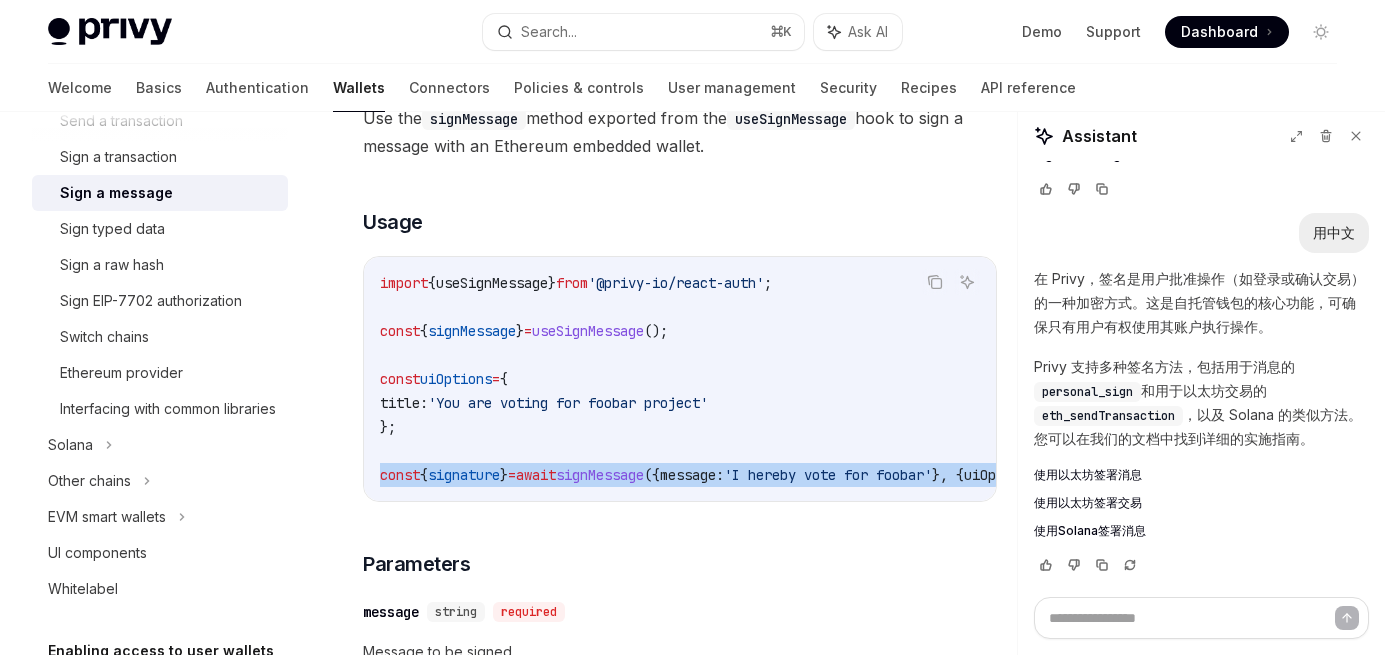 click on "signMessage" at bounding box center [600, 475] 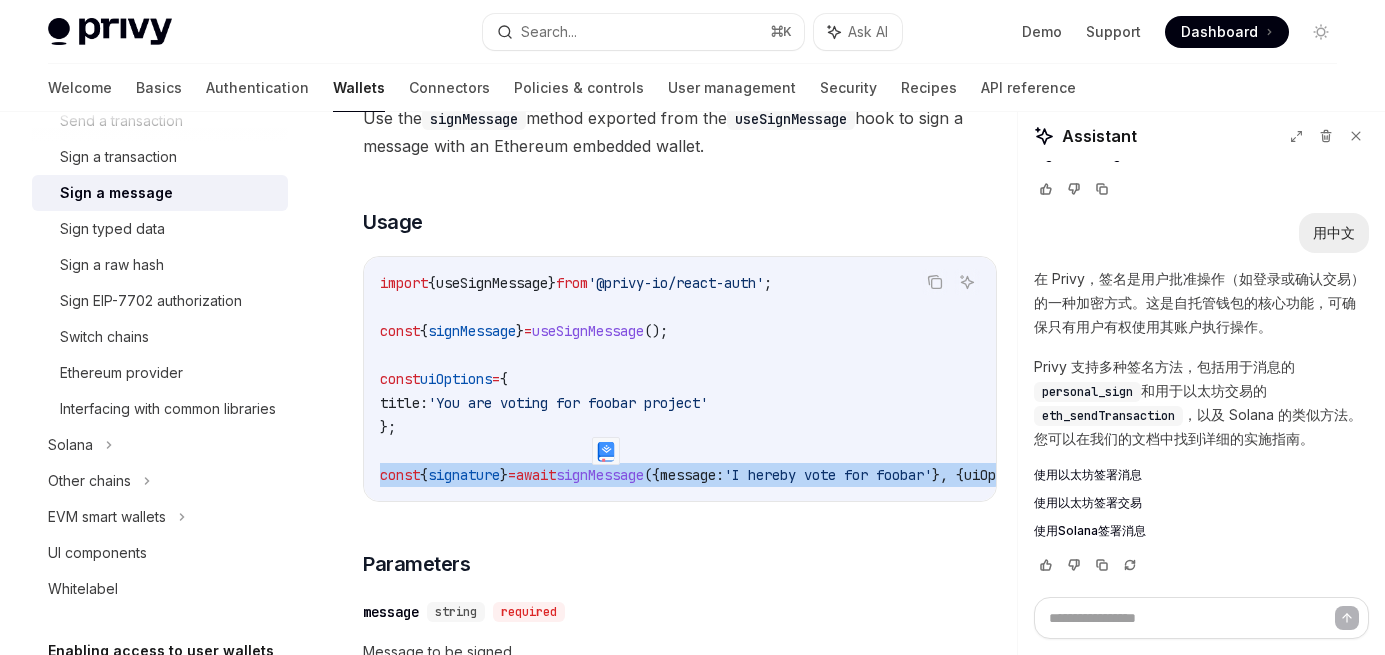 copy on "const  { signature }  =  await  signMessage ({ message:  'I hereby vote for foobar' }, { uiOptions });" 